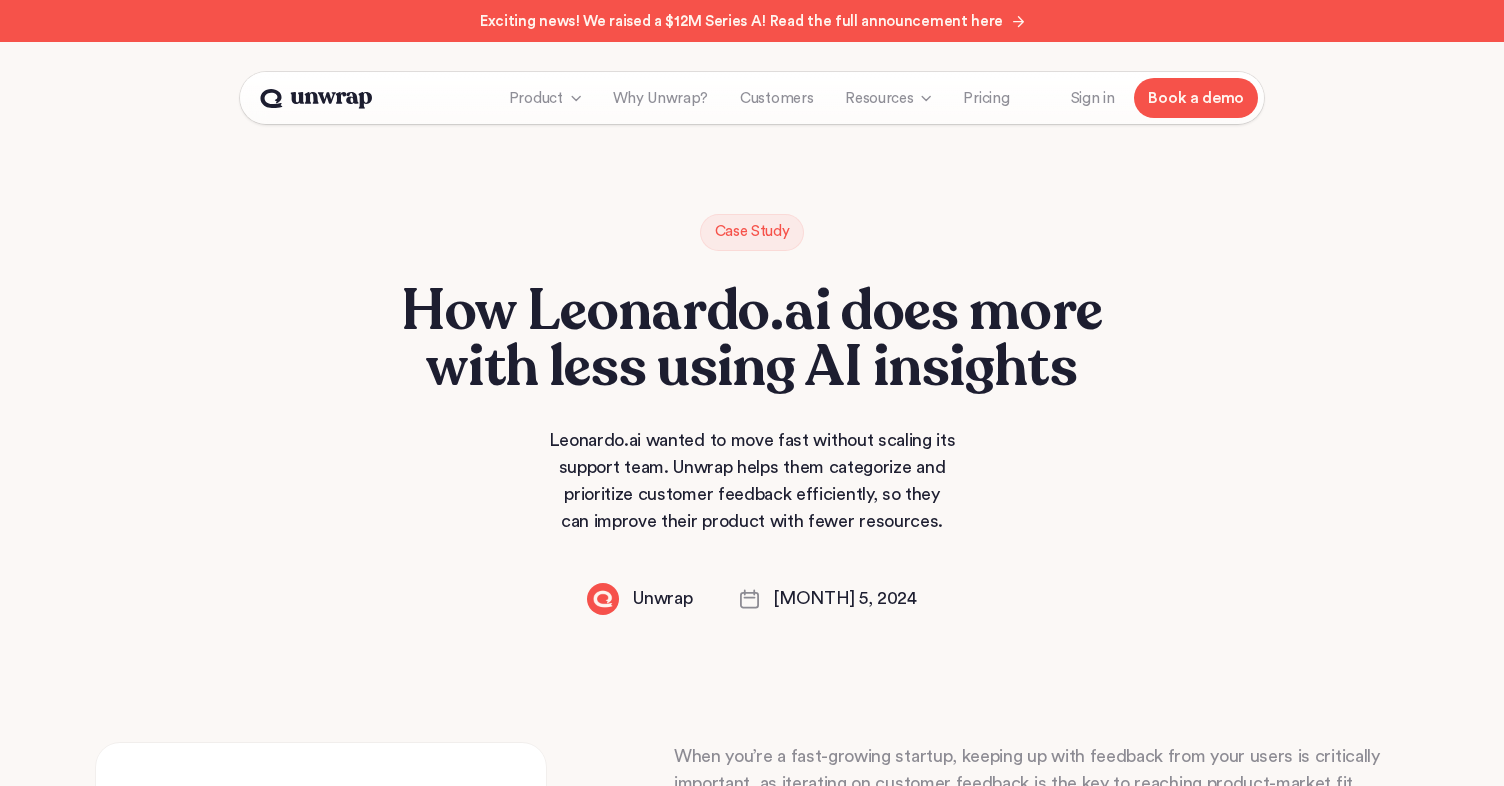 scroll, scrollTop: 13, scrollLeft: 0, axis: vertical 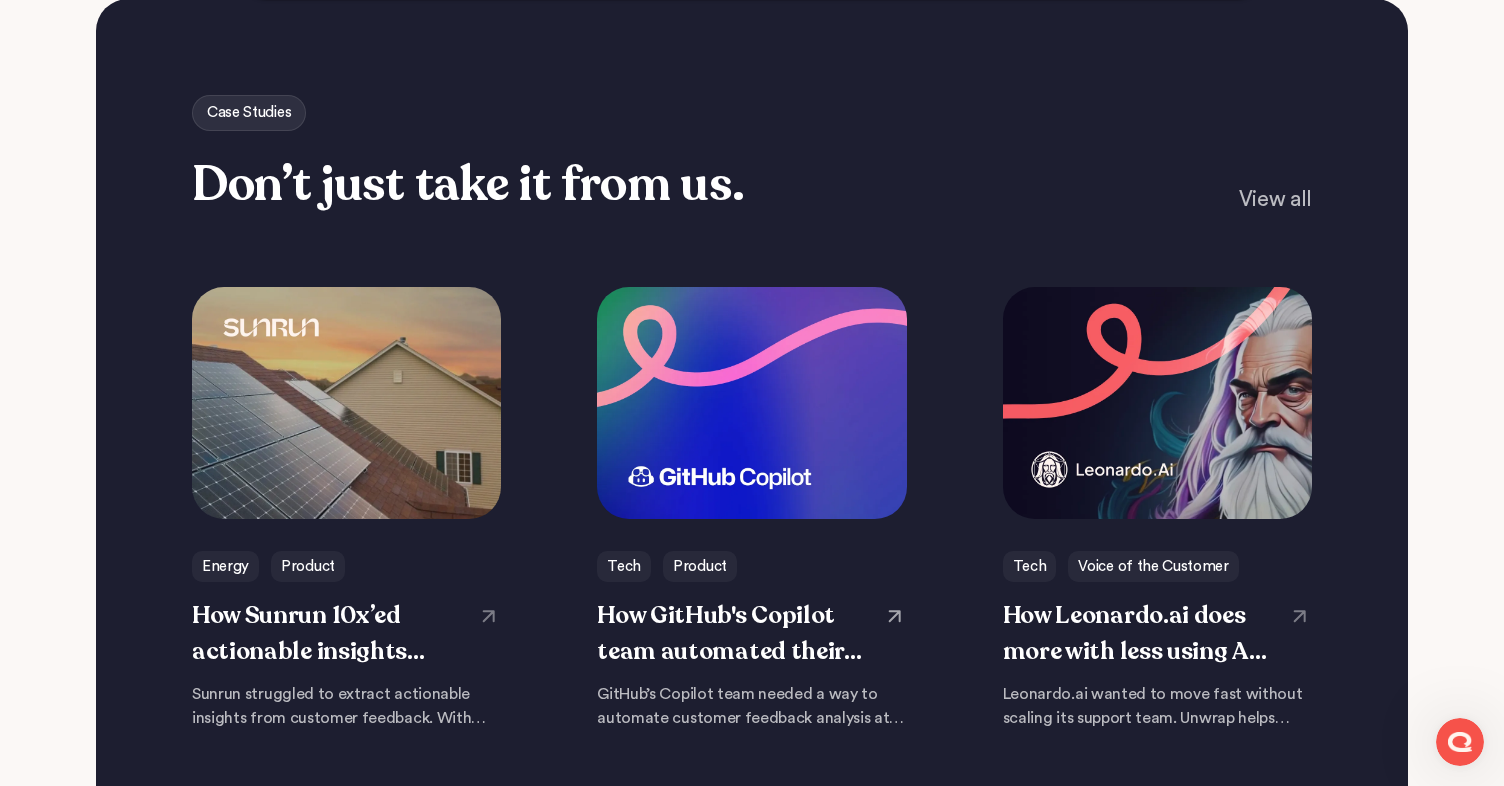 click at bounding box center [751, 508] 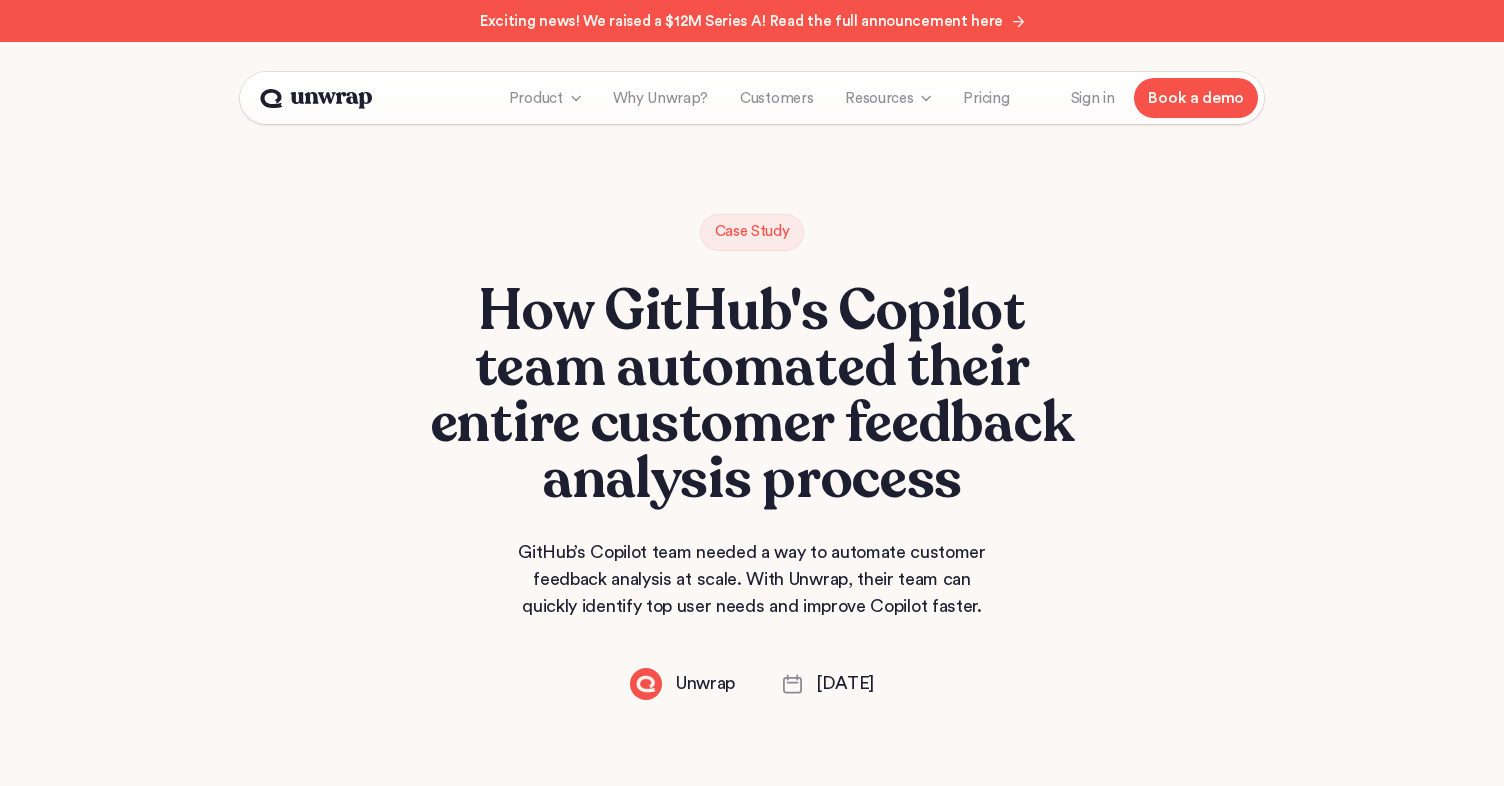 scroll, scrollTop: 0, scrollLeft: 0, axis: both 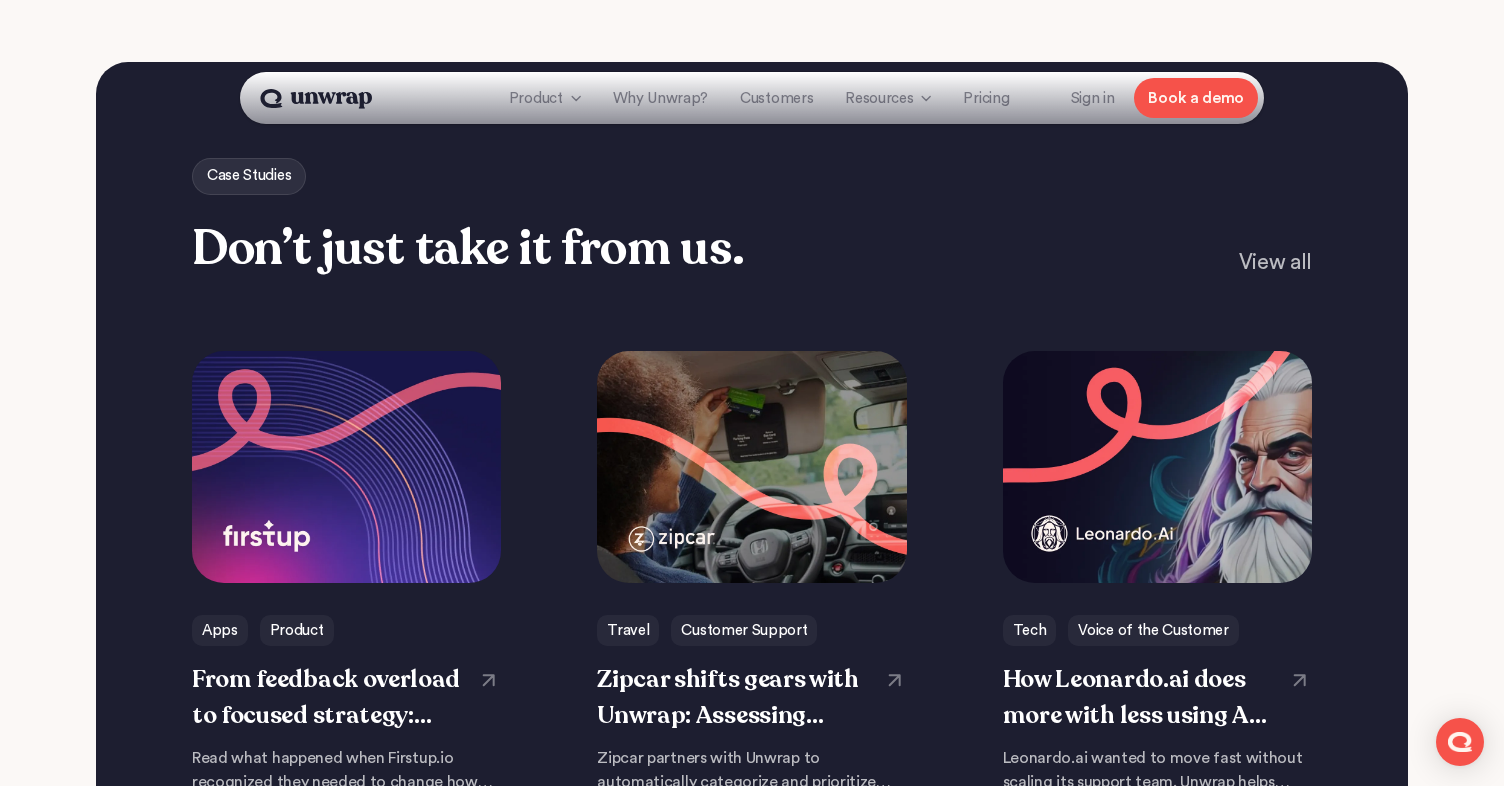 click on "View all" at bounding box center (1275, 263) 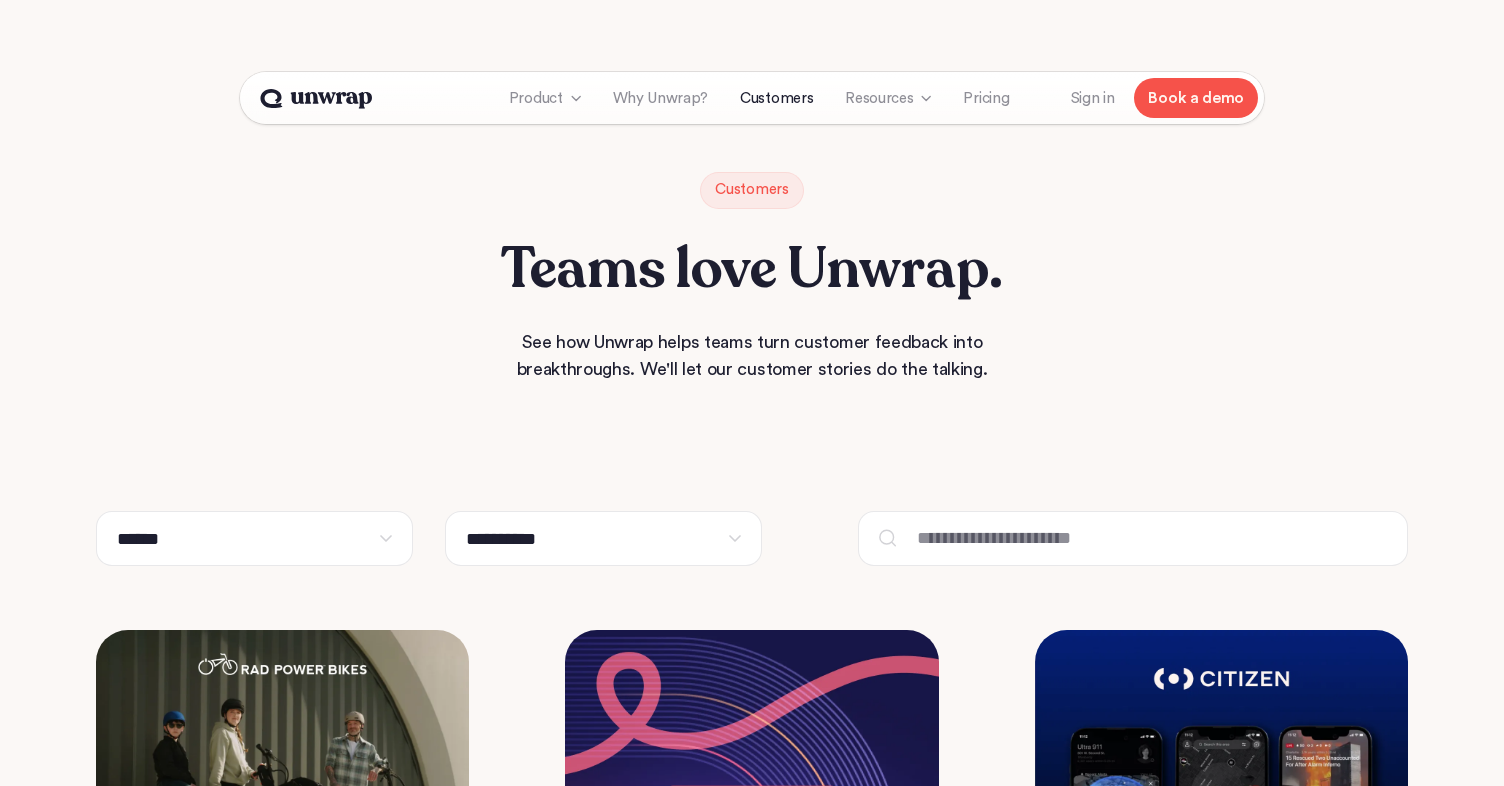 scroll, scrollTop: 0, scrollLeft: 0, axis: both 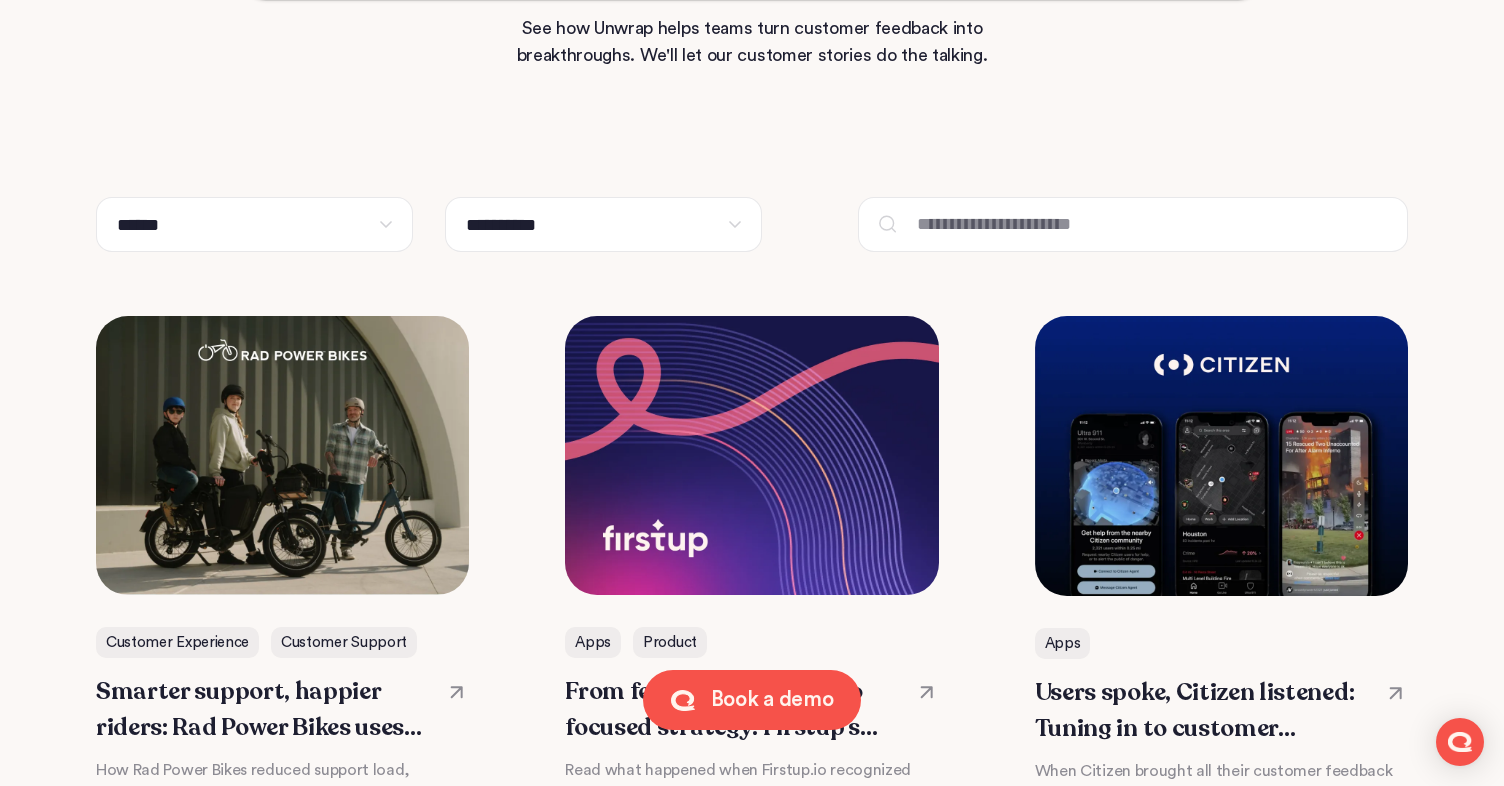 click at bounding box center (1152, 224) 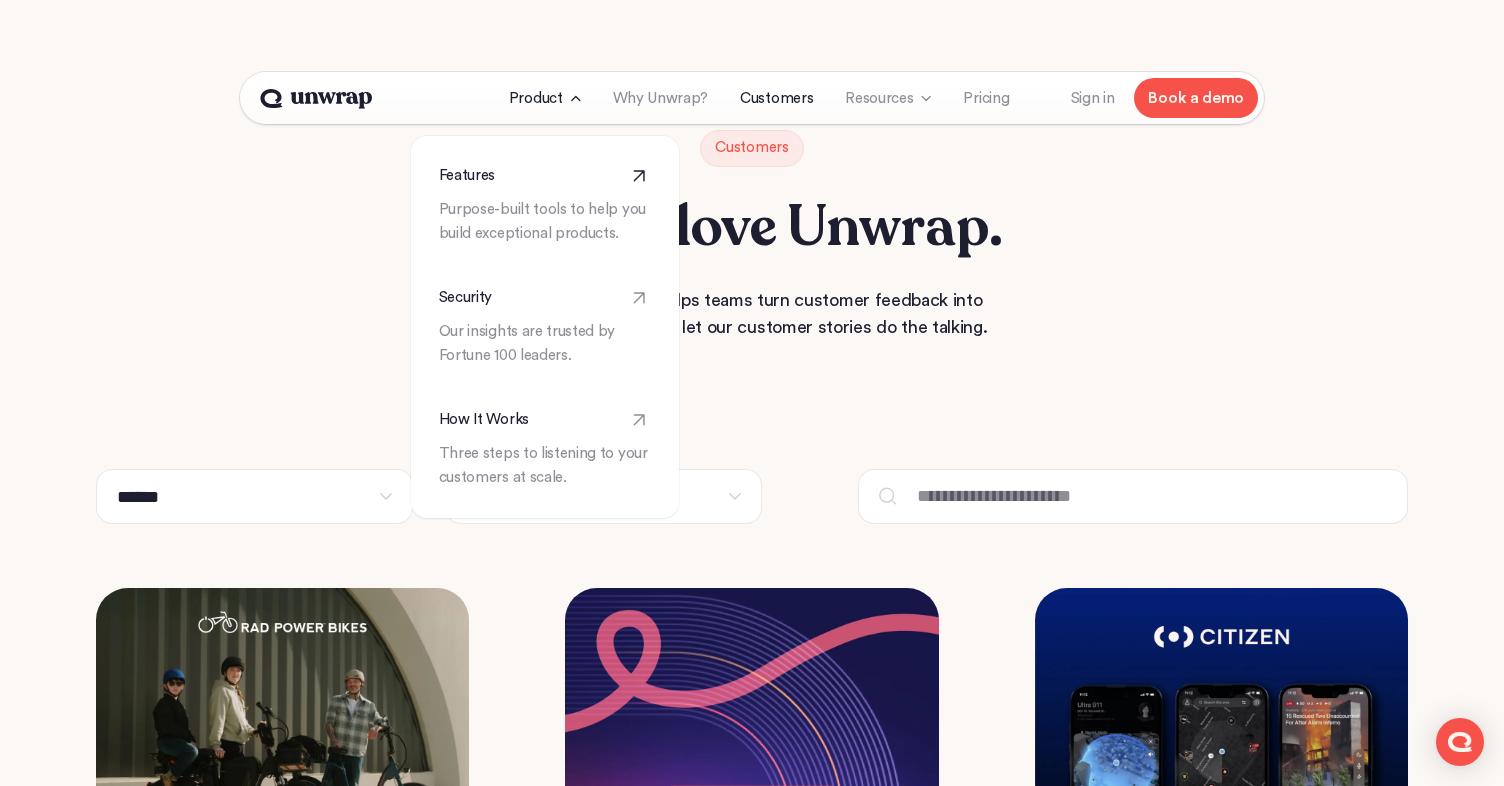 scroll, scrollTop: 66, scrollLeft: 0, axis: vertical 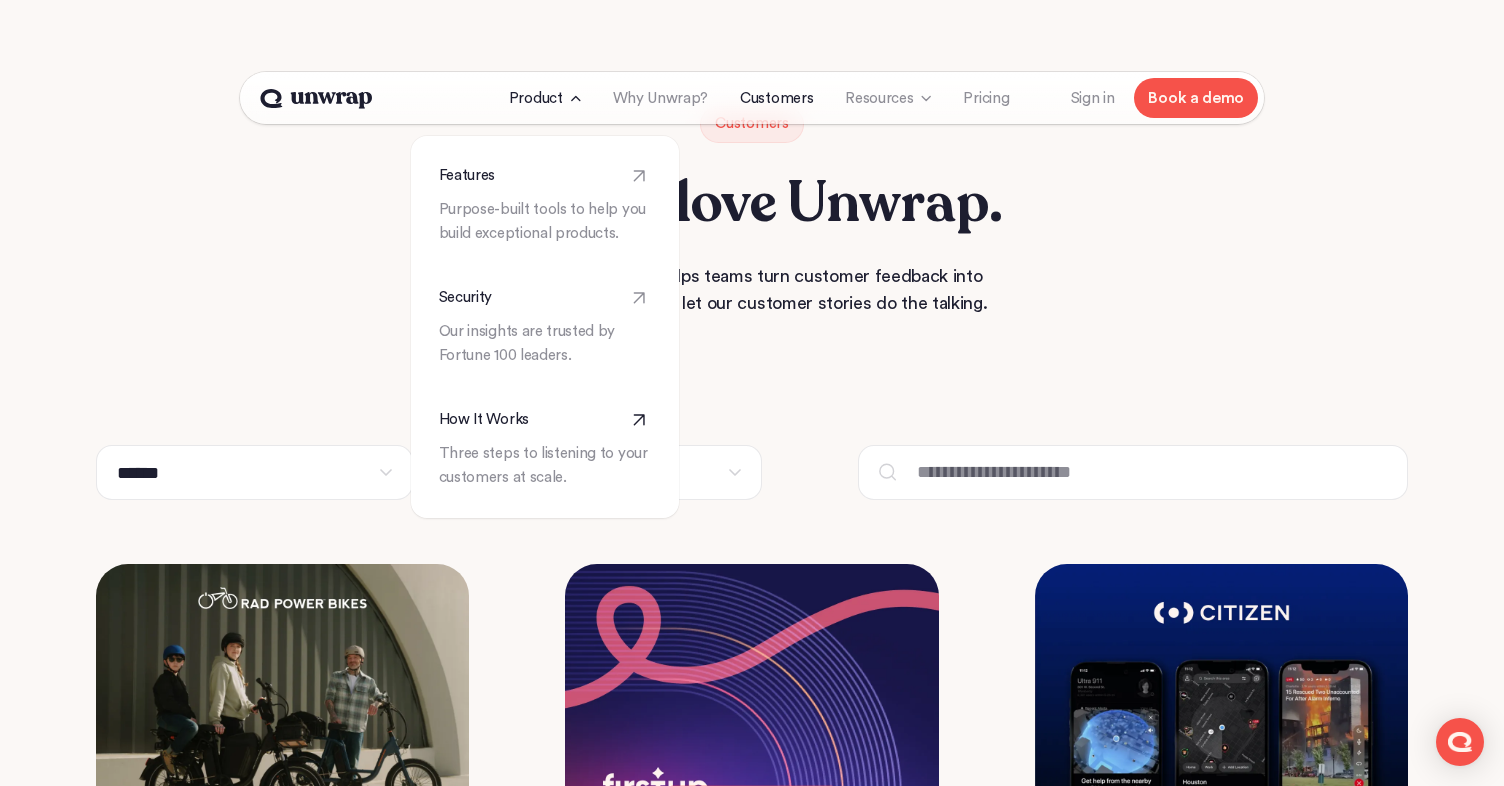 click on "Three steps to listening to your customers at scale." at bounding box center [545, 466] 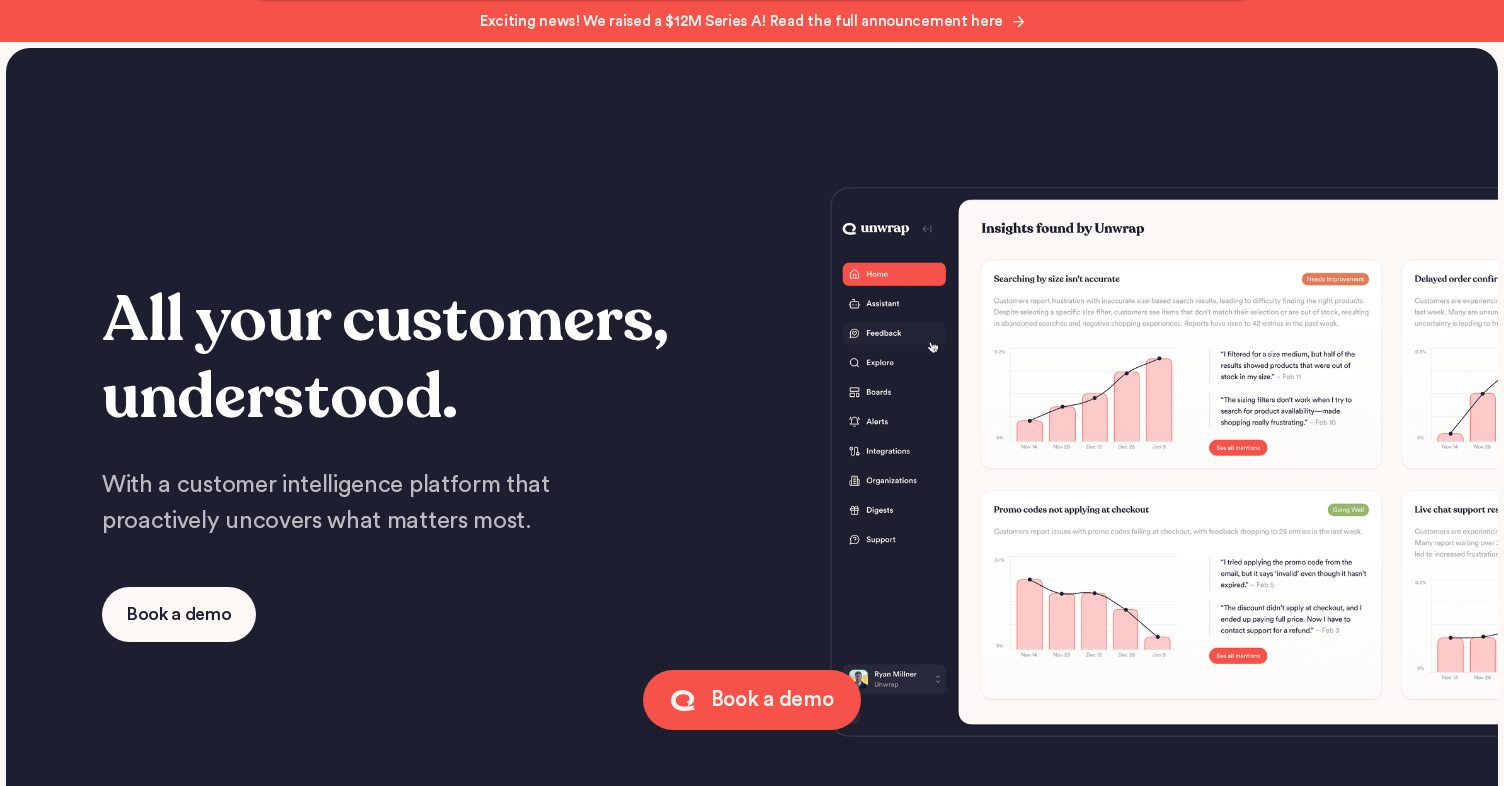 scroll, scrollTop: 3225, scrollLeft: 0, axis: vertical 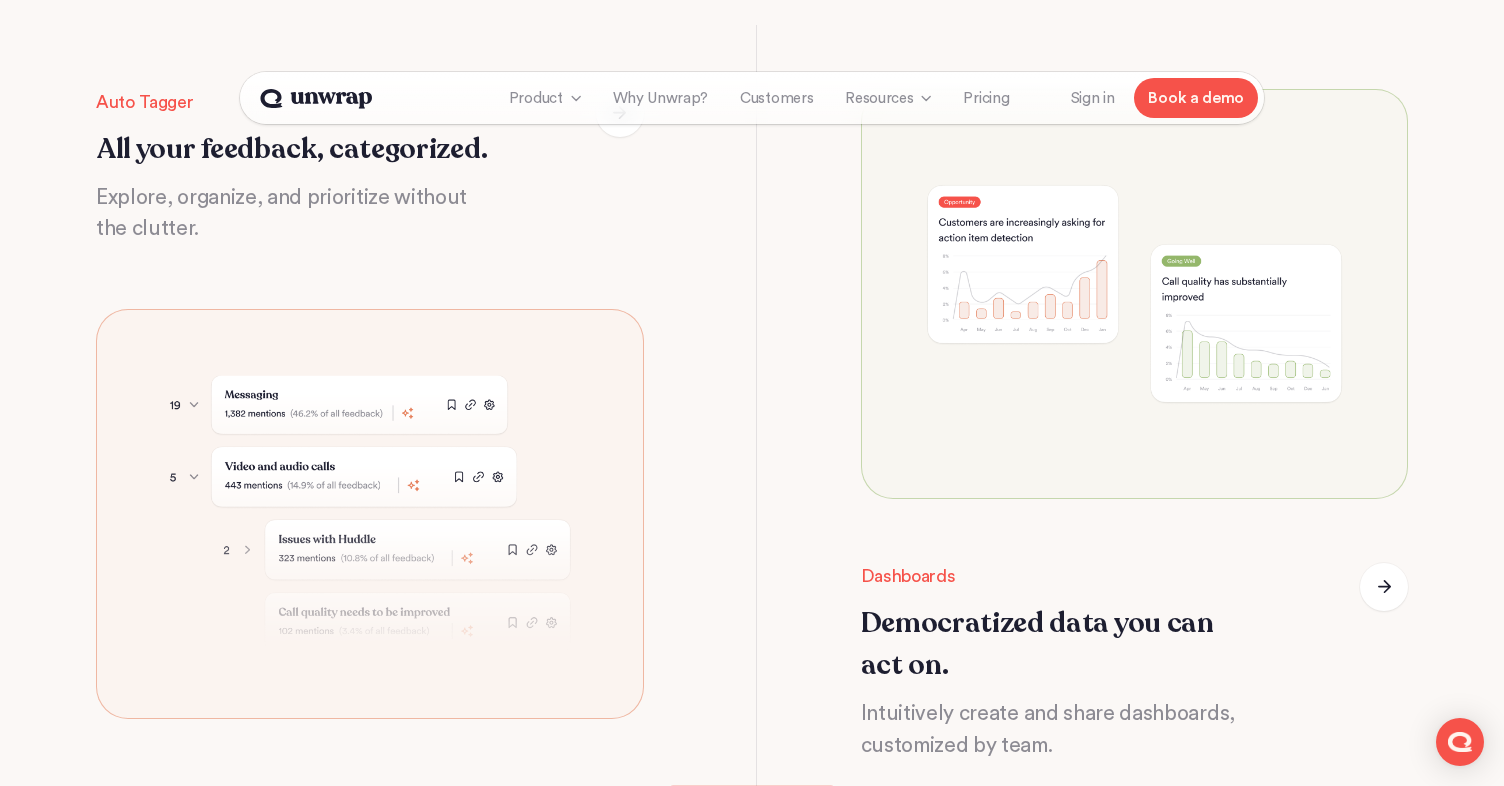 click at bounding box center [370, 514] 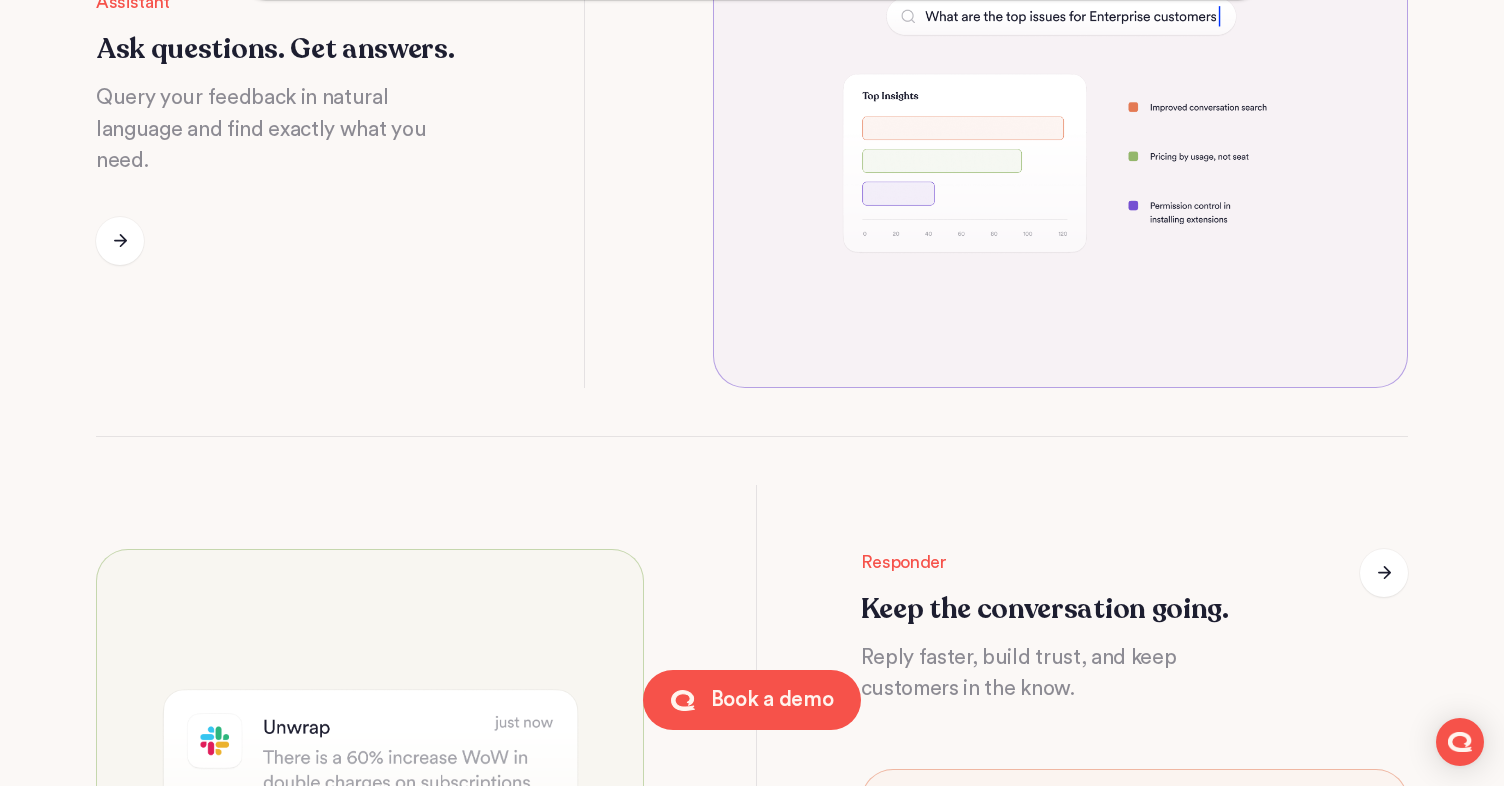 scroll, scrollTop: 6609, scrollLeft: 0, axis: vertical 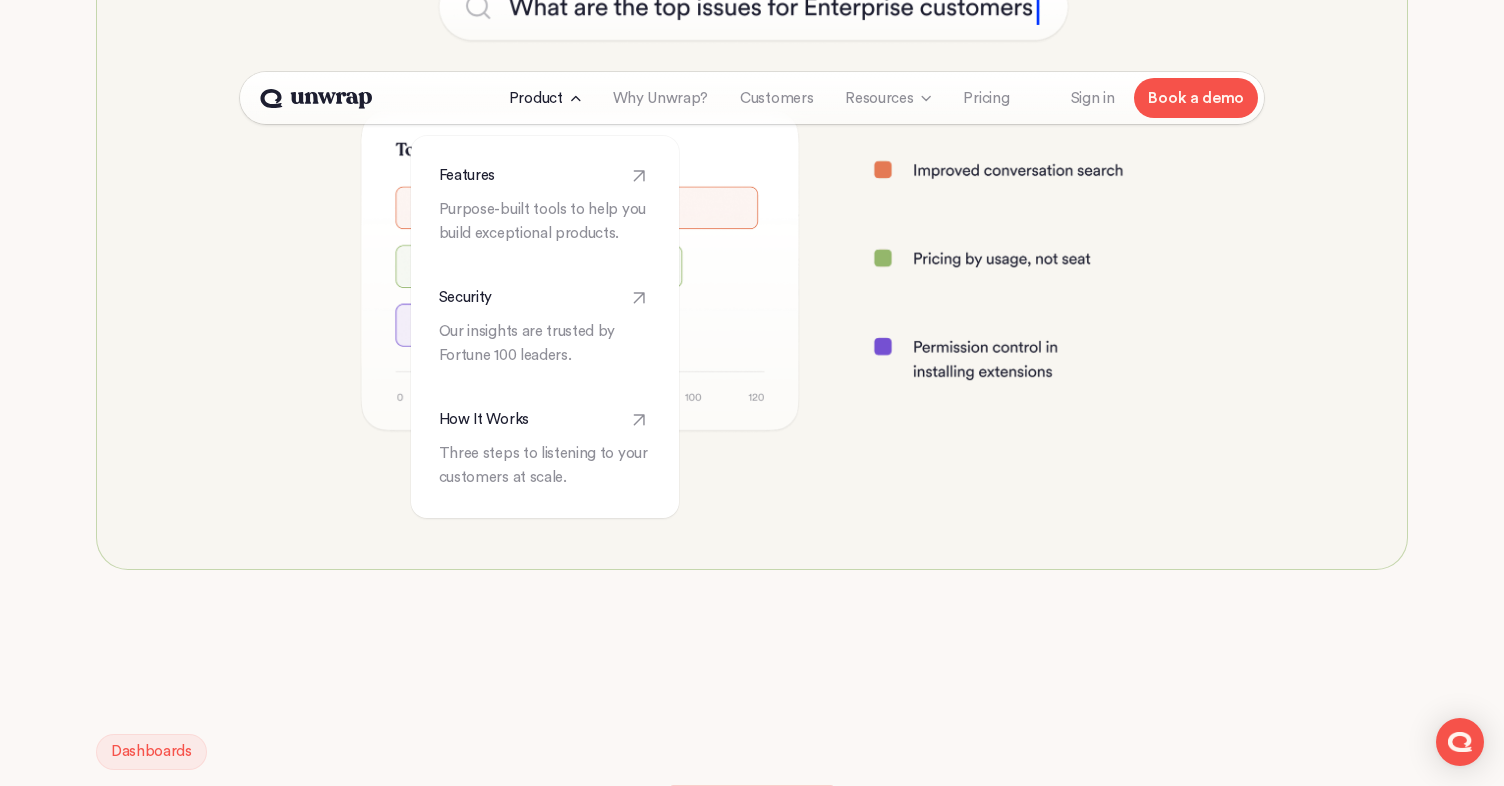click on "Product" at bounding box center (545, 98) 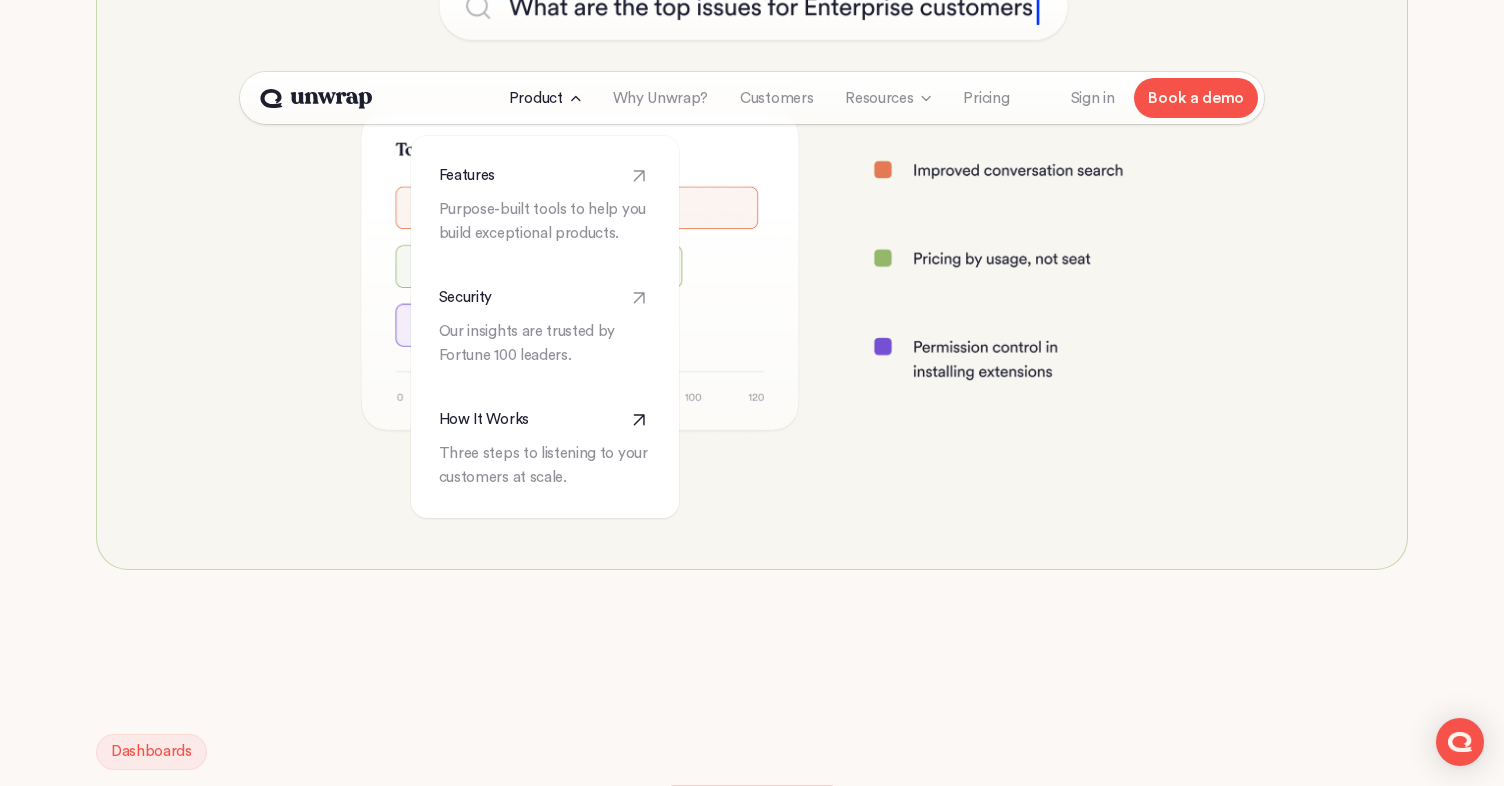 click on "Three steps to listening to your customers at scale." at bounding box center (545, 466) 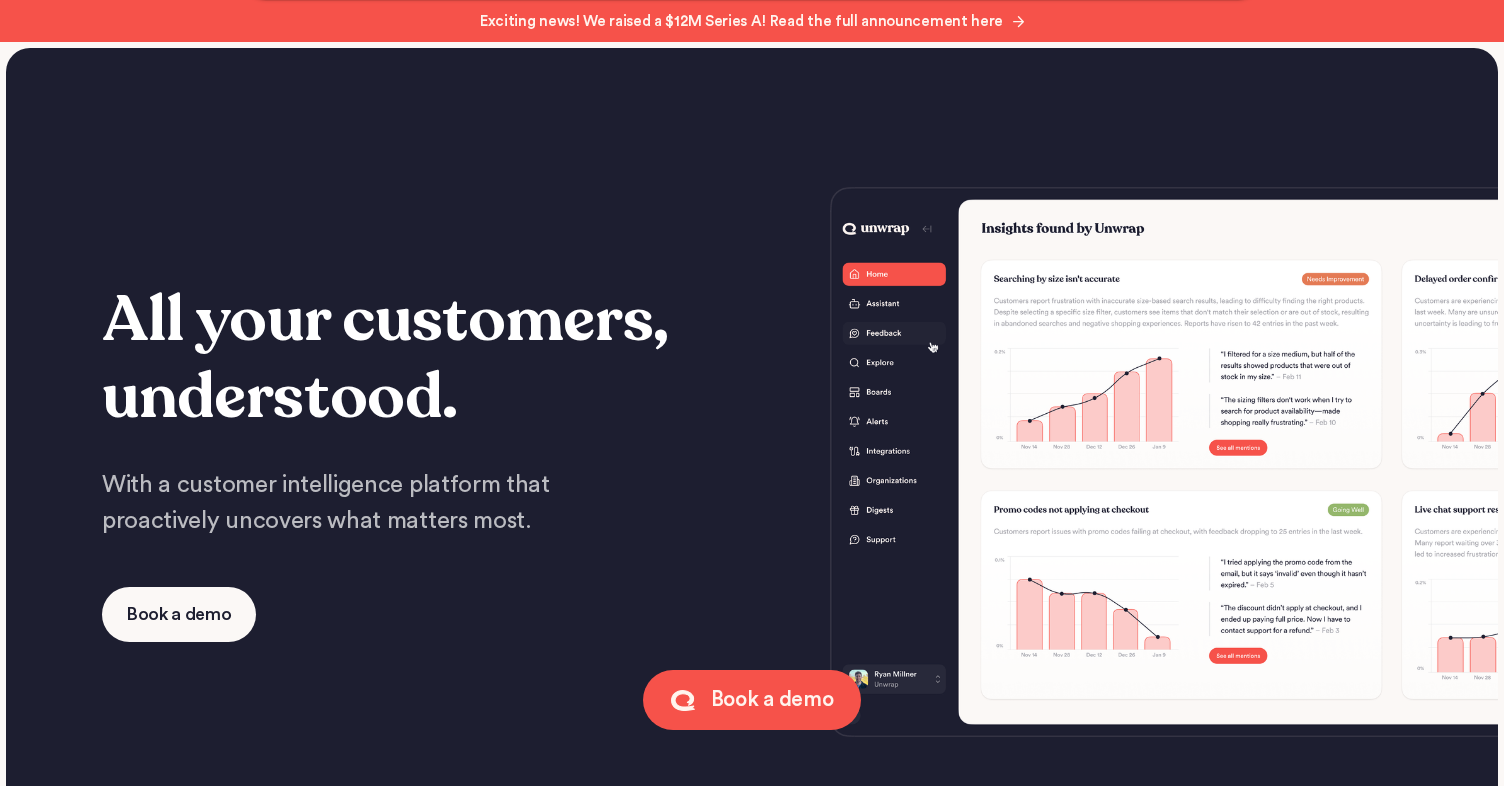 scroll, scrollTop: 3225, scrollLeft: 0, axis: vertical 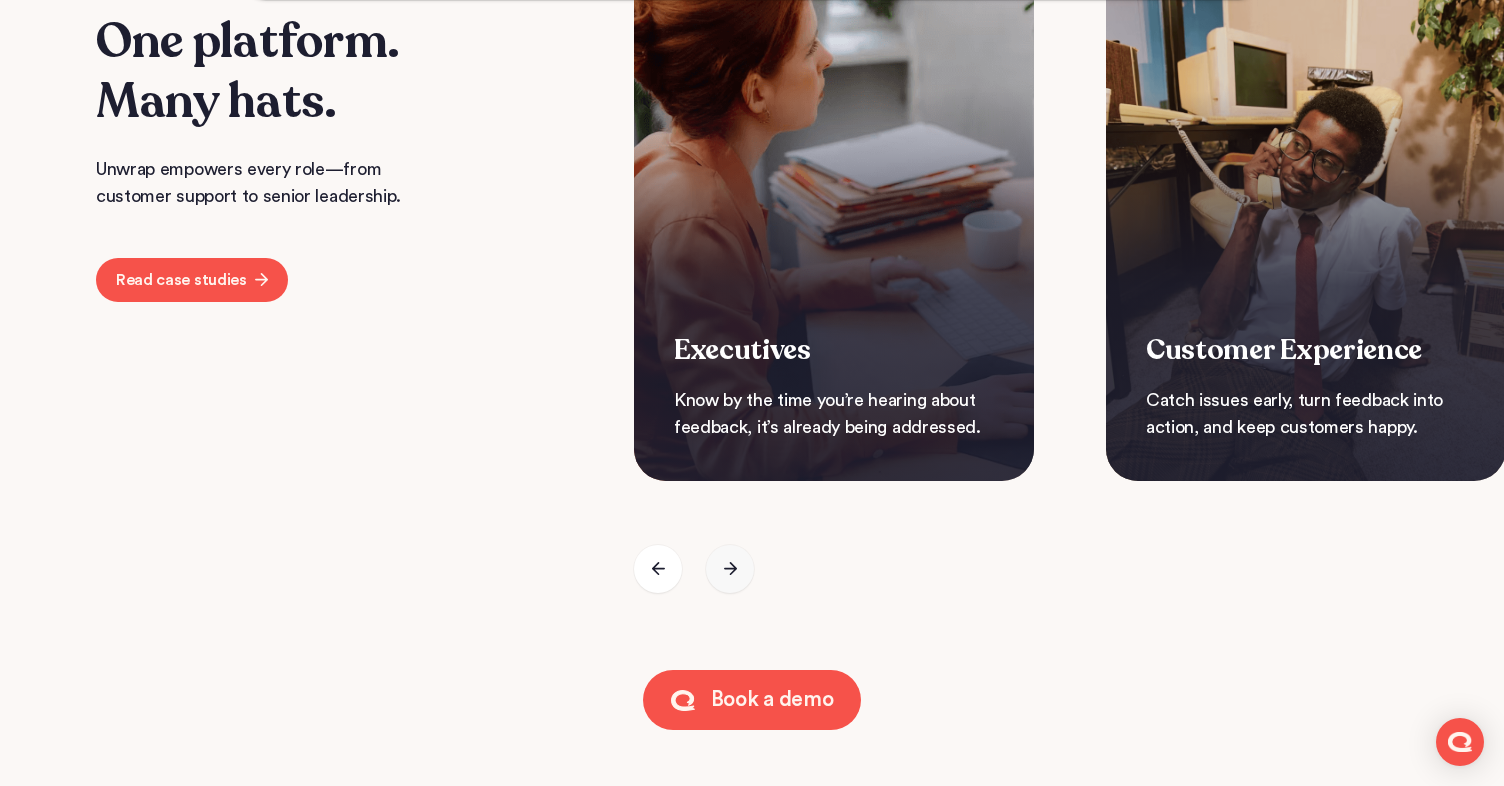 click 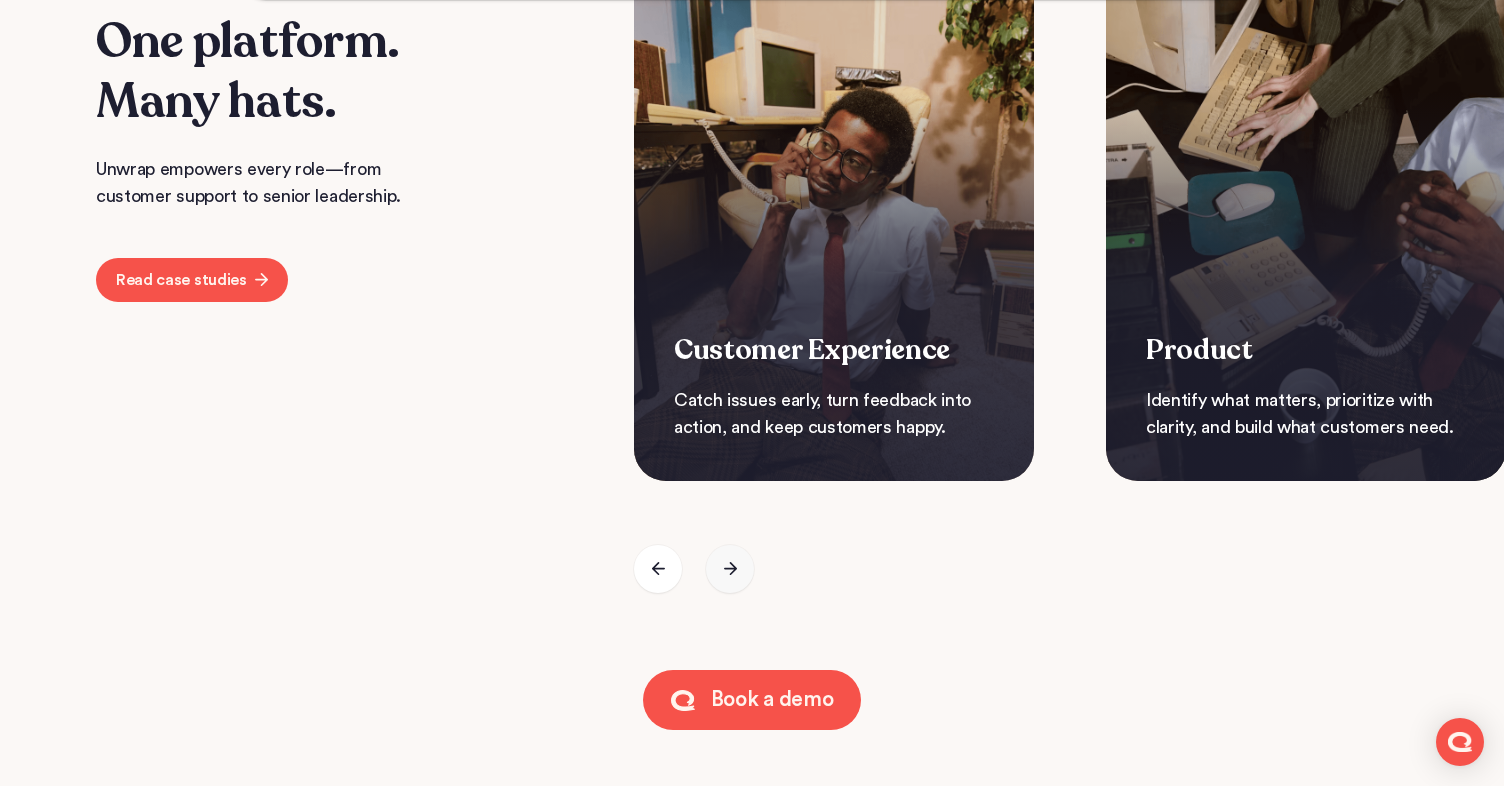 click 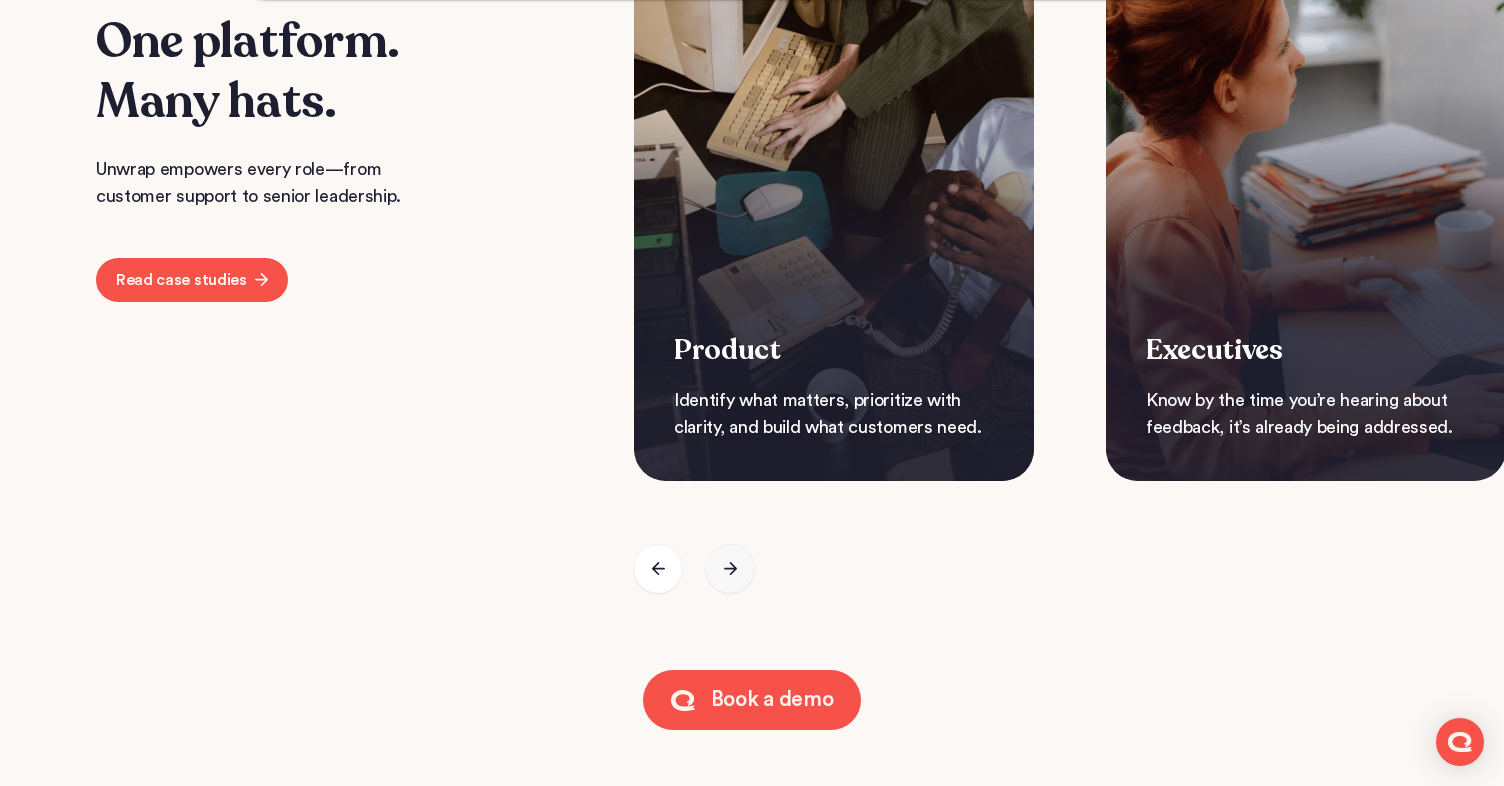 click 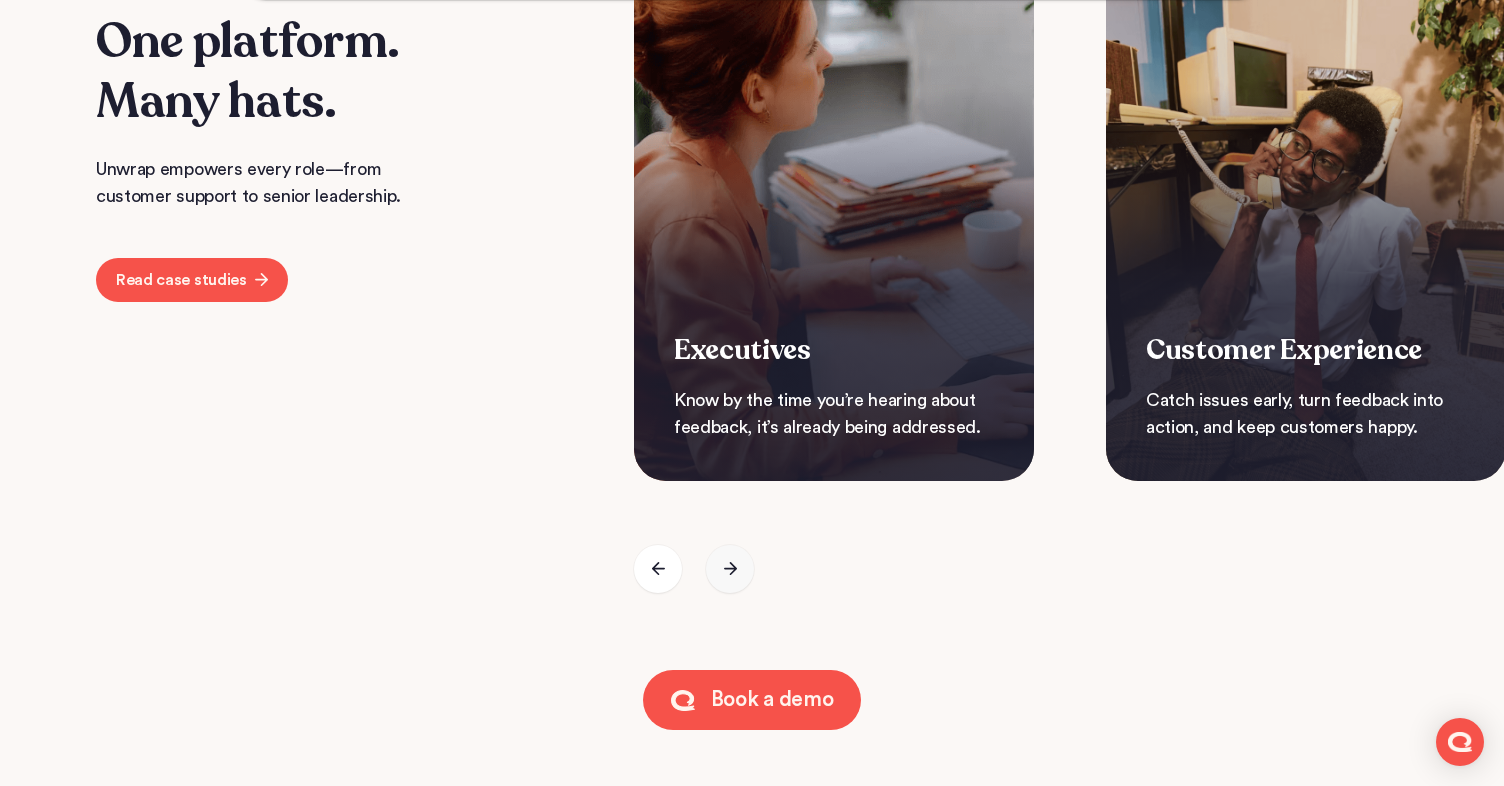 click 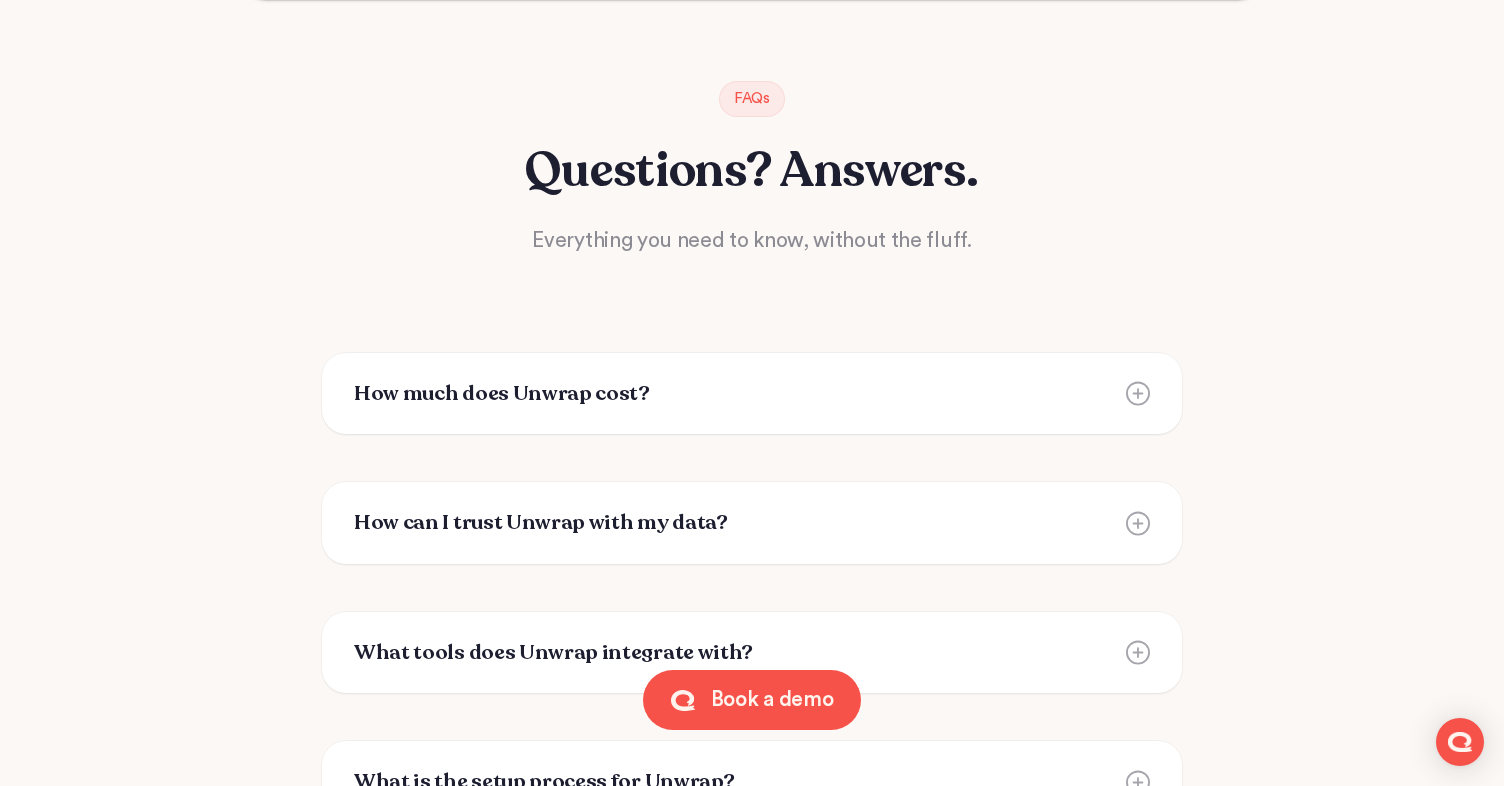 scroll, scrollTop: 12844, scrollLeft: 0, axis: vertical 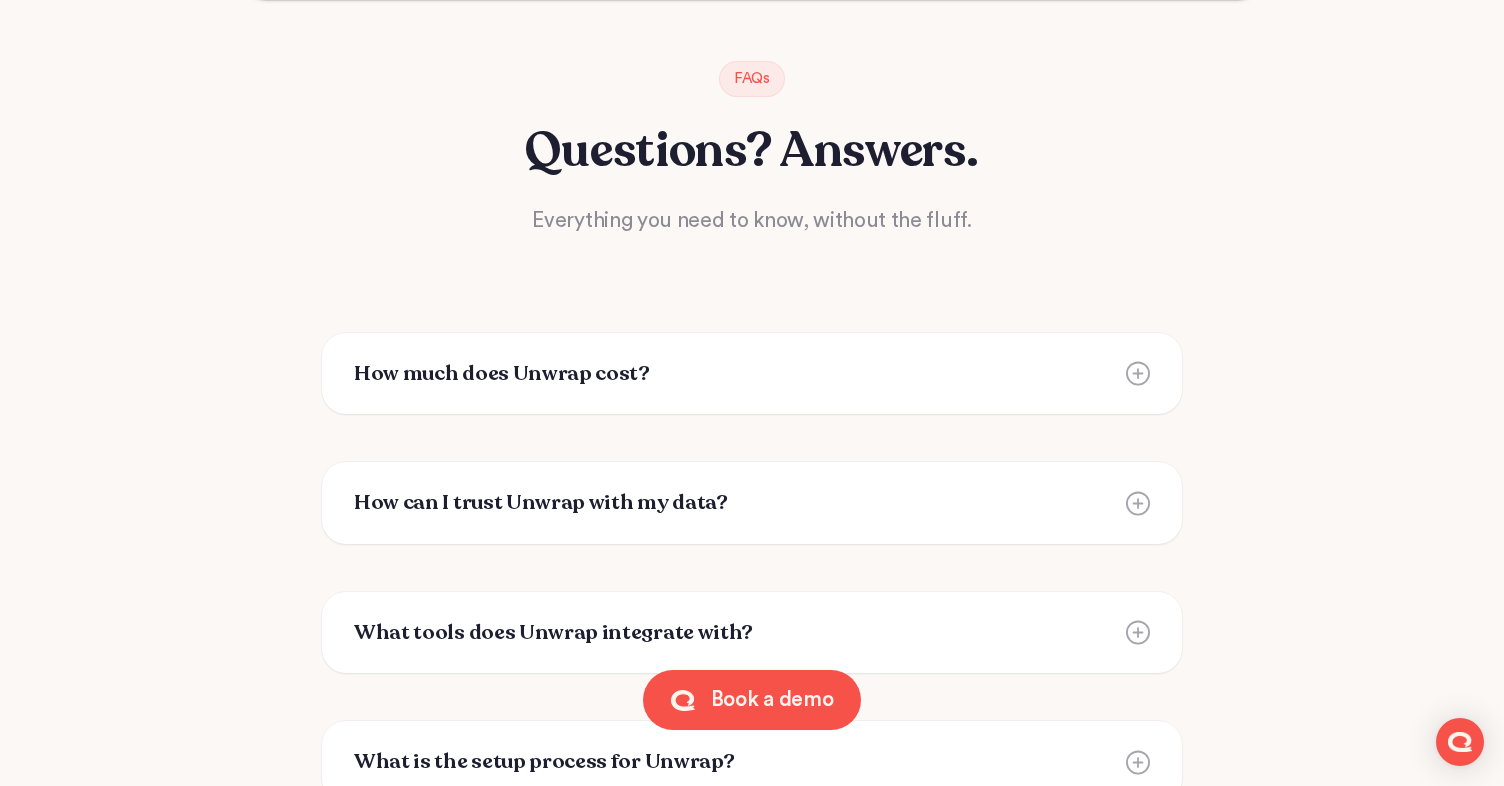 click on "How much does Unwrap cost?" at bounding box center [752, 374] 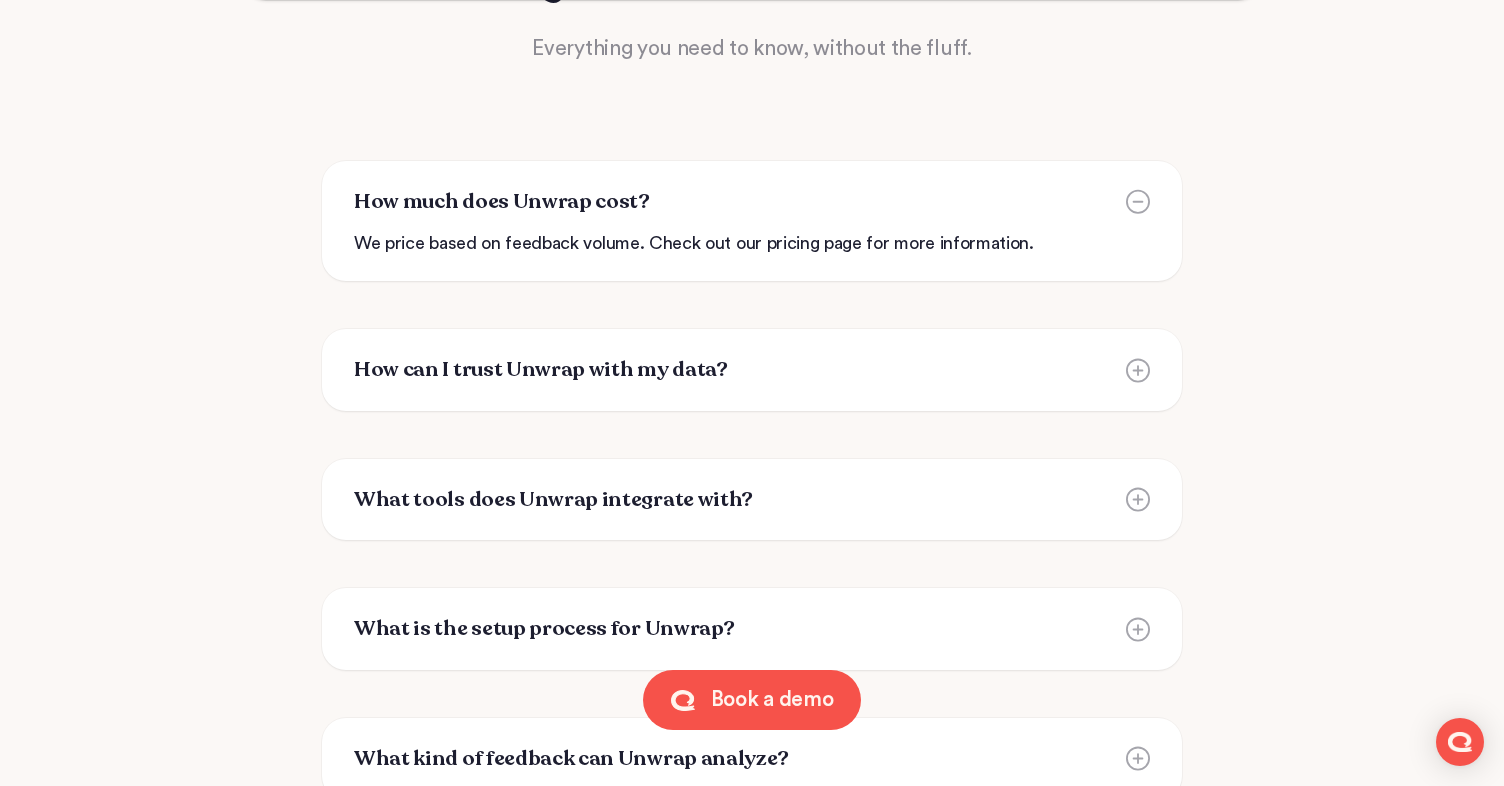 scroll, scrollTop: 13017, scrollLeft: 0, axis: vertical 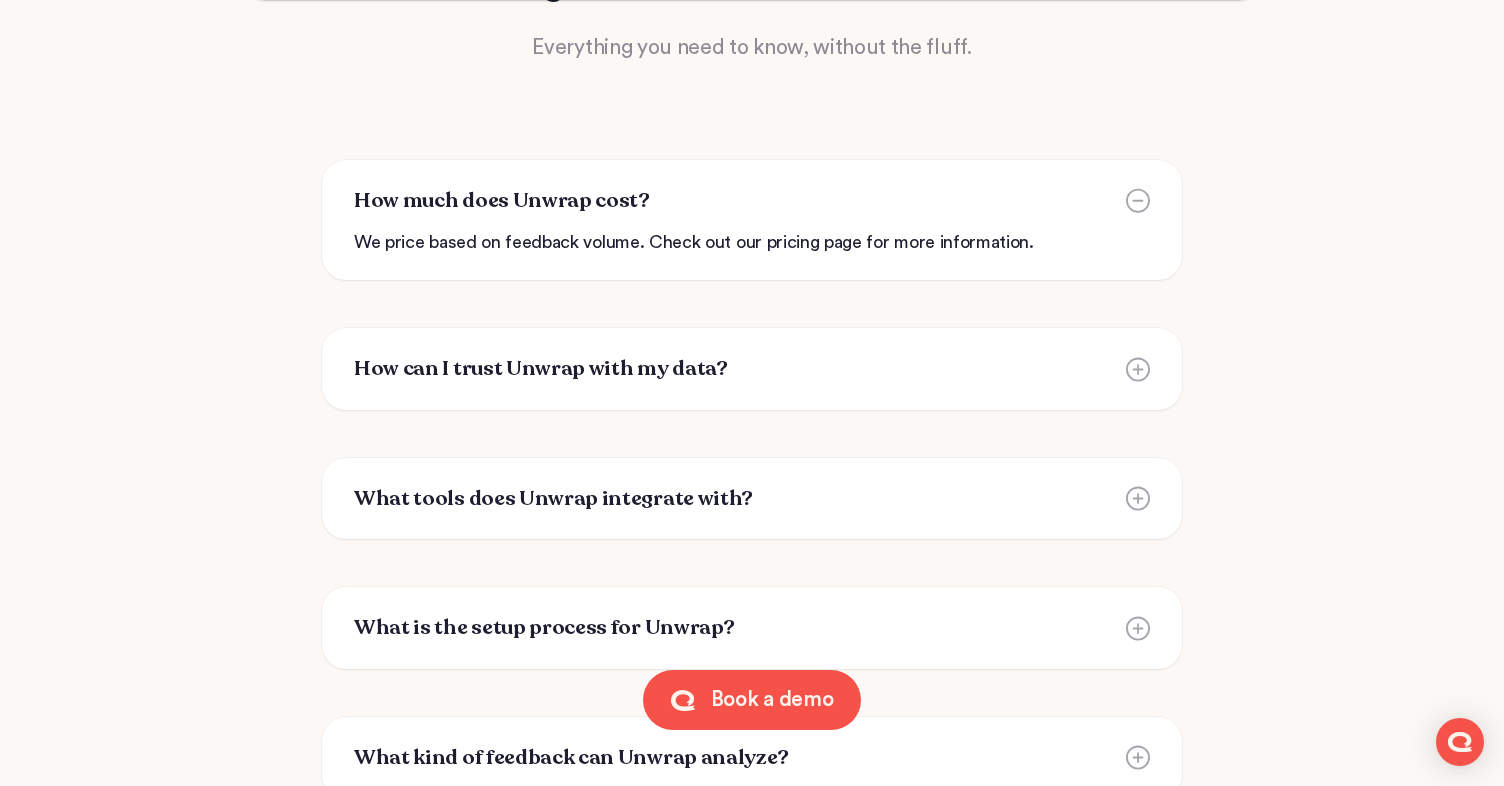click on "How can I trust Unwrap with my data?" at bounding box center [752, 369] 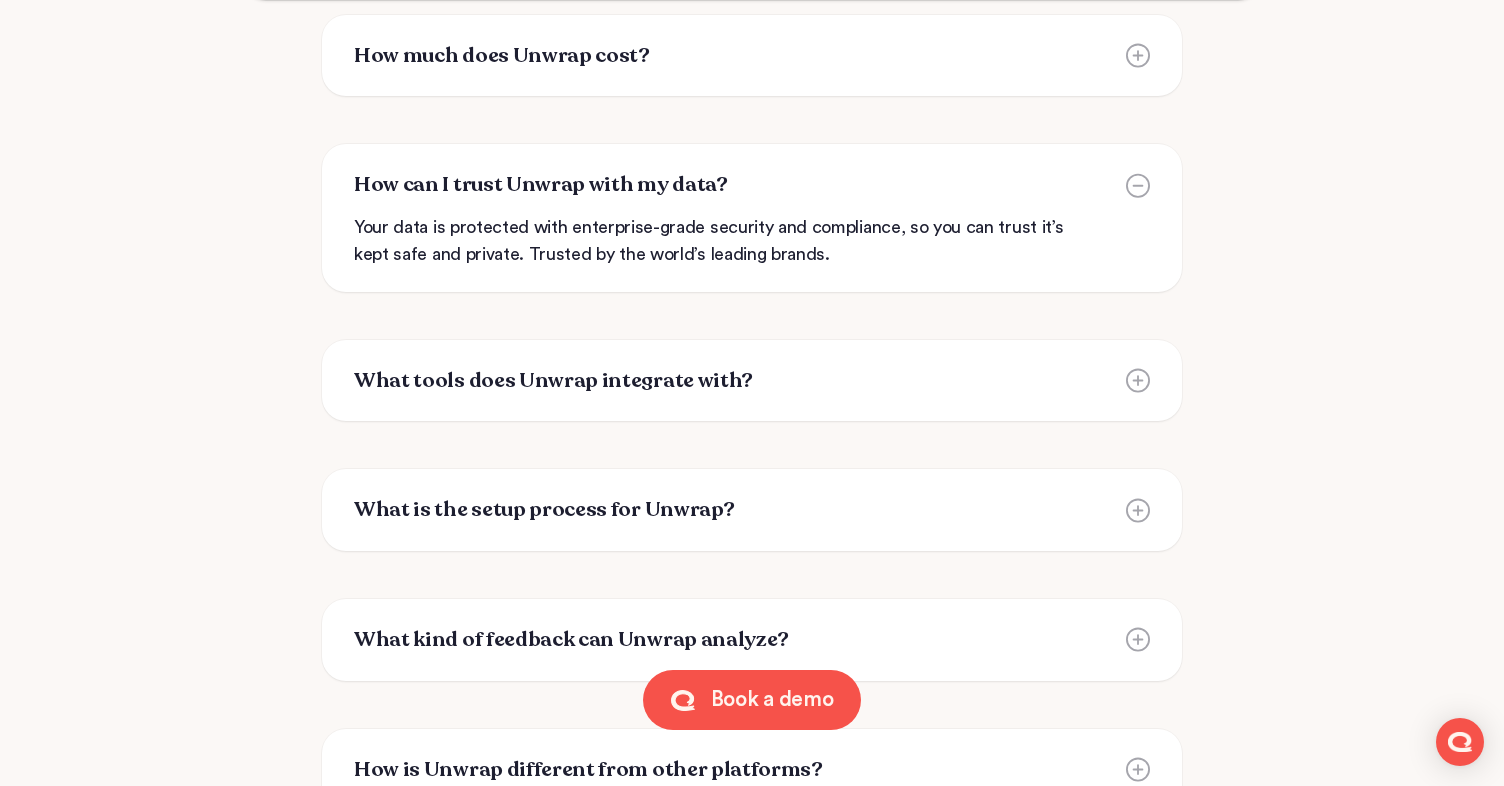 scroll, scrollTop: 13163, scrollLeft: 0, axis: vertical 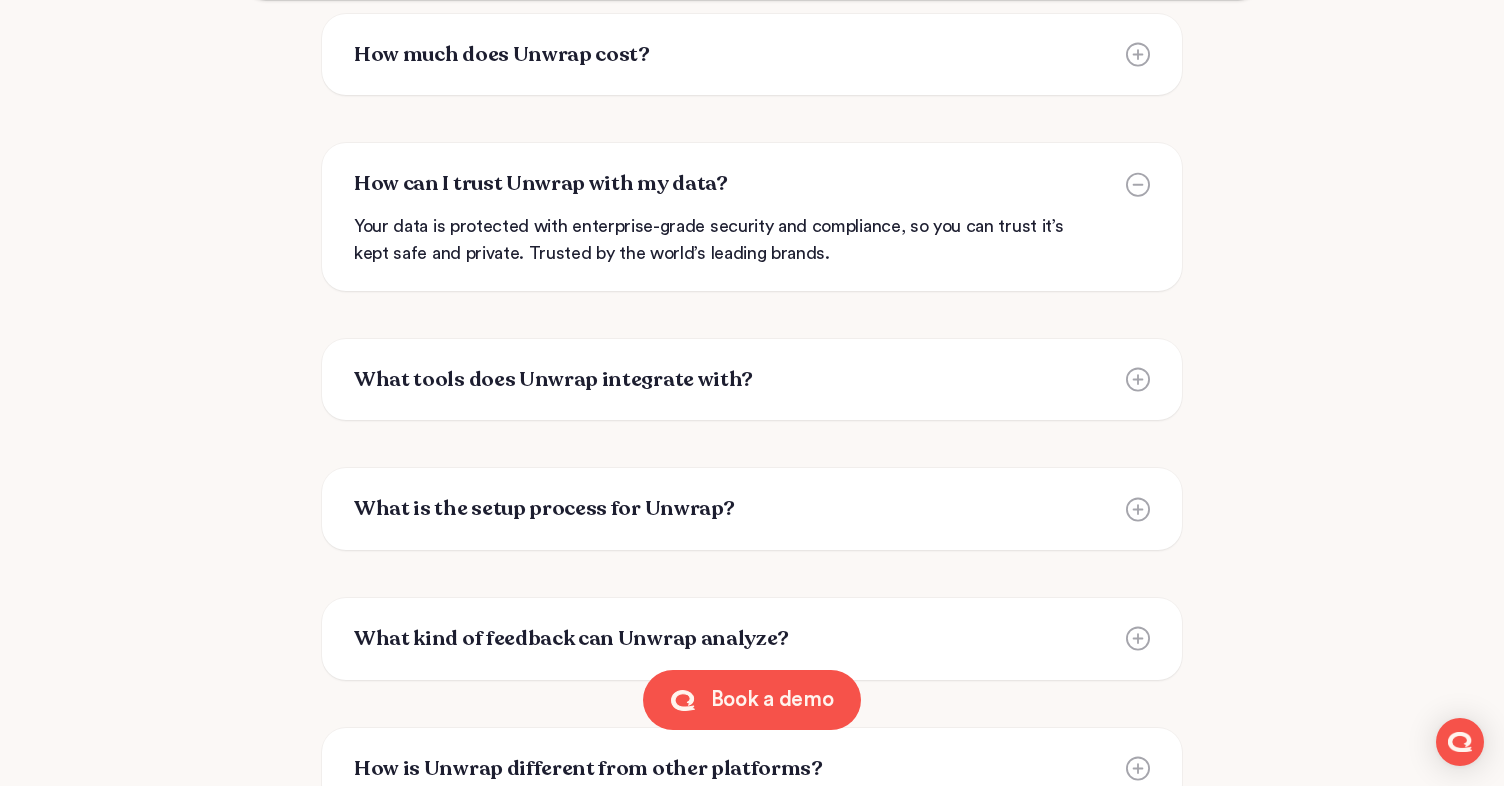 click on "What tools does Unwrap integrate with?" at bounding box center (752, 380) 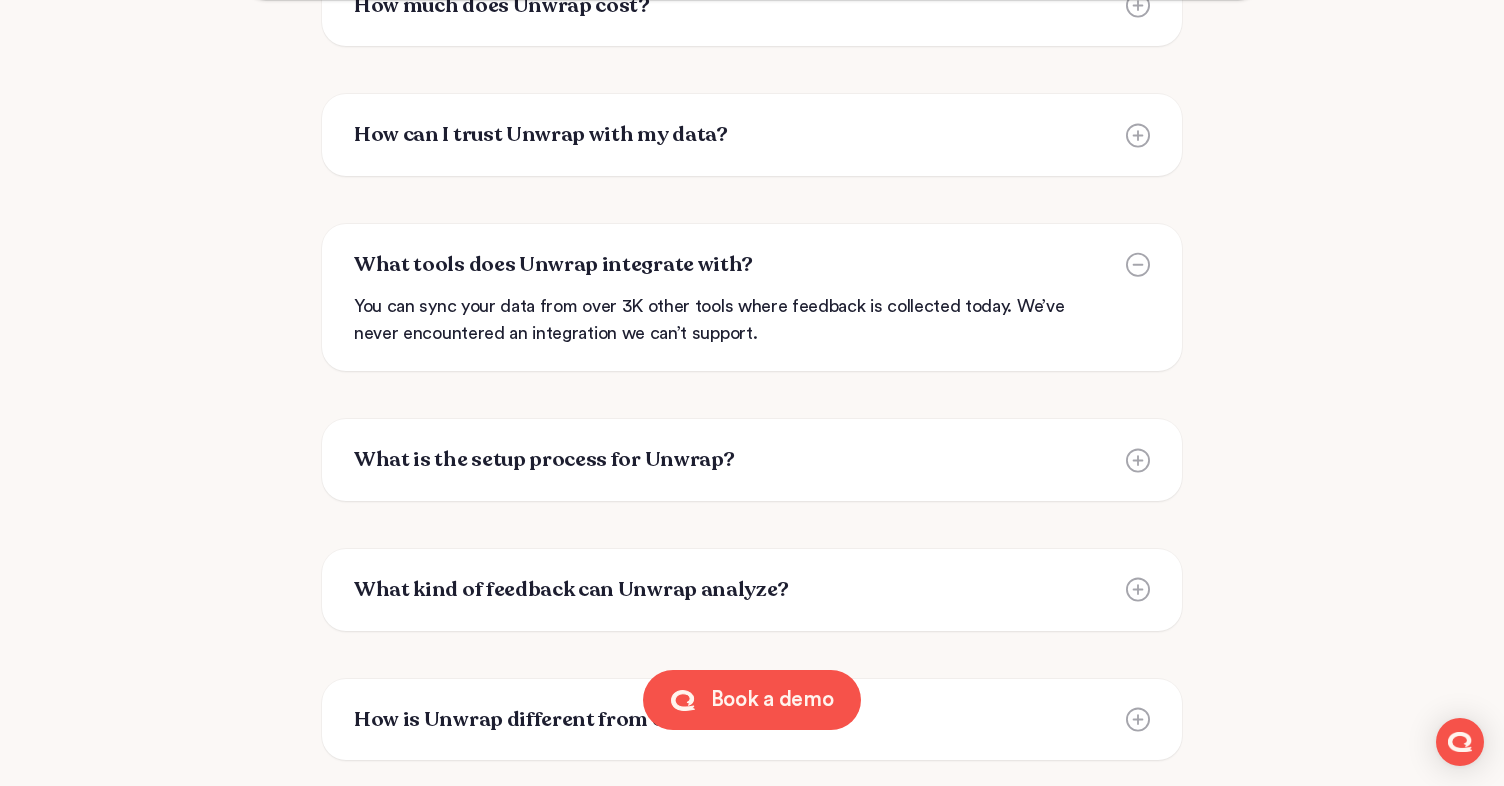 scroll, scrollTop: 13234, scrollLeft: 0, axis: vertical 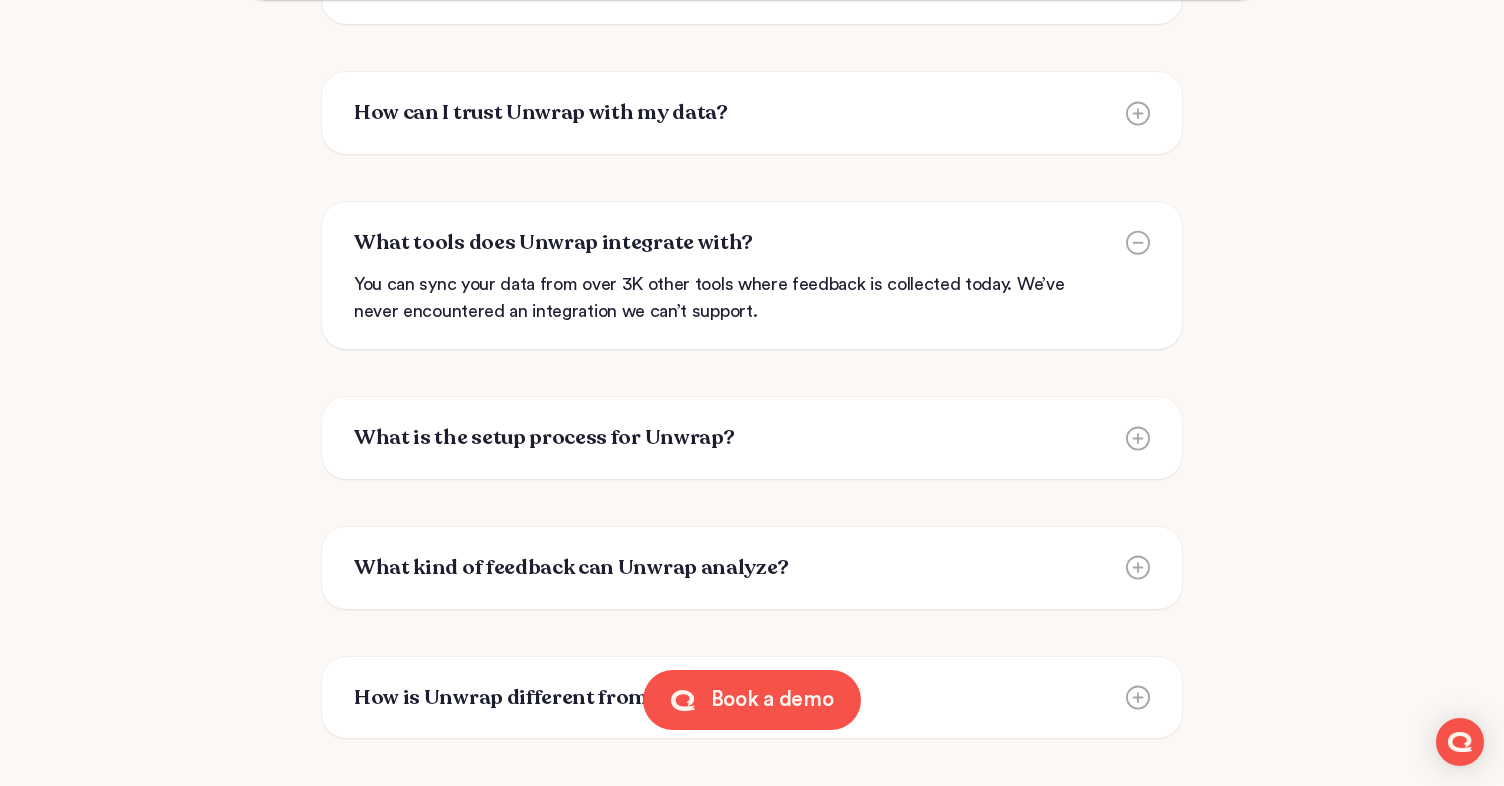click on "What is the setup process for Unwrap?" at bounding box center (752, 438) 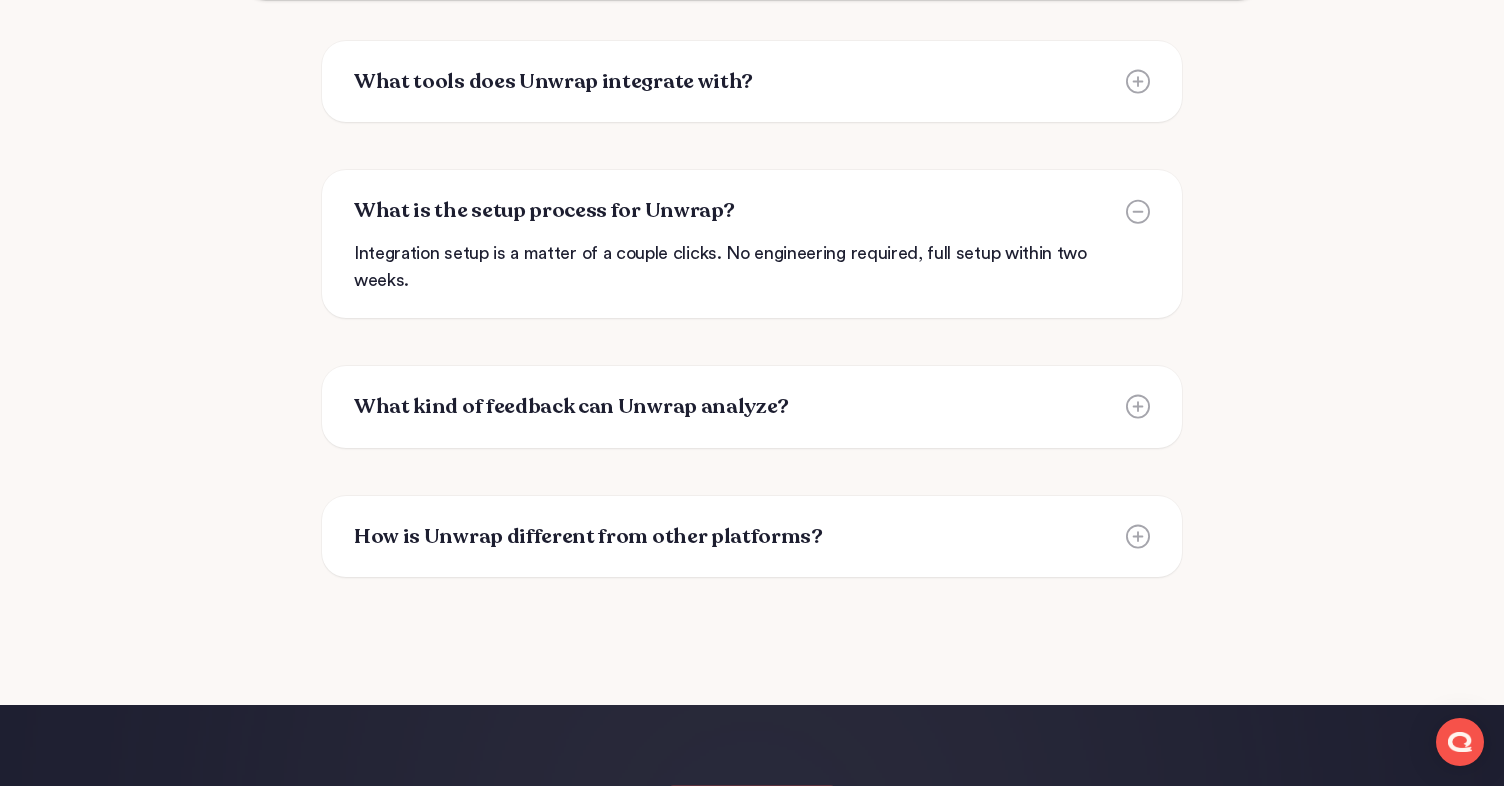 scroll, scrollTop: 13397, scrollLeft: 0, axis: vertical 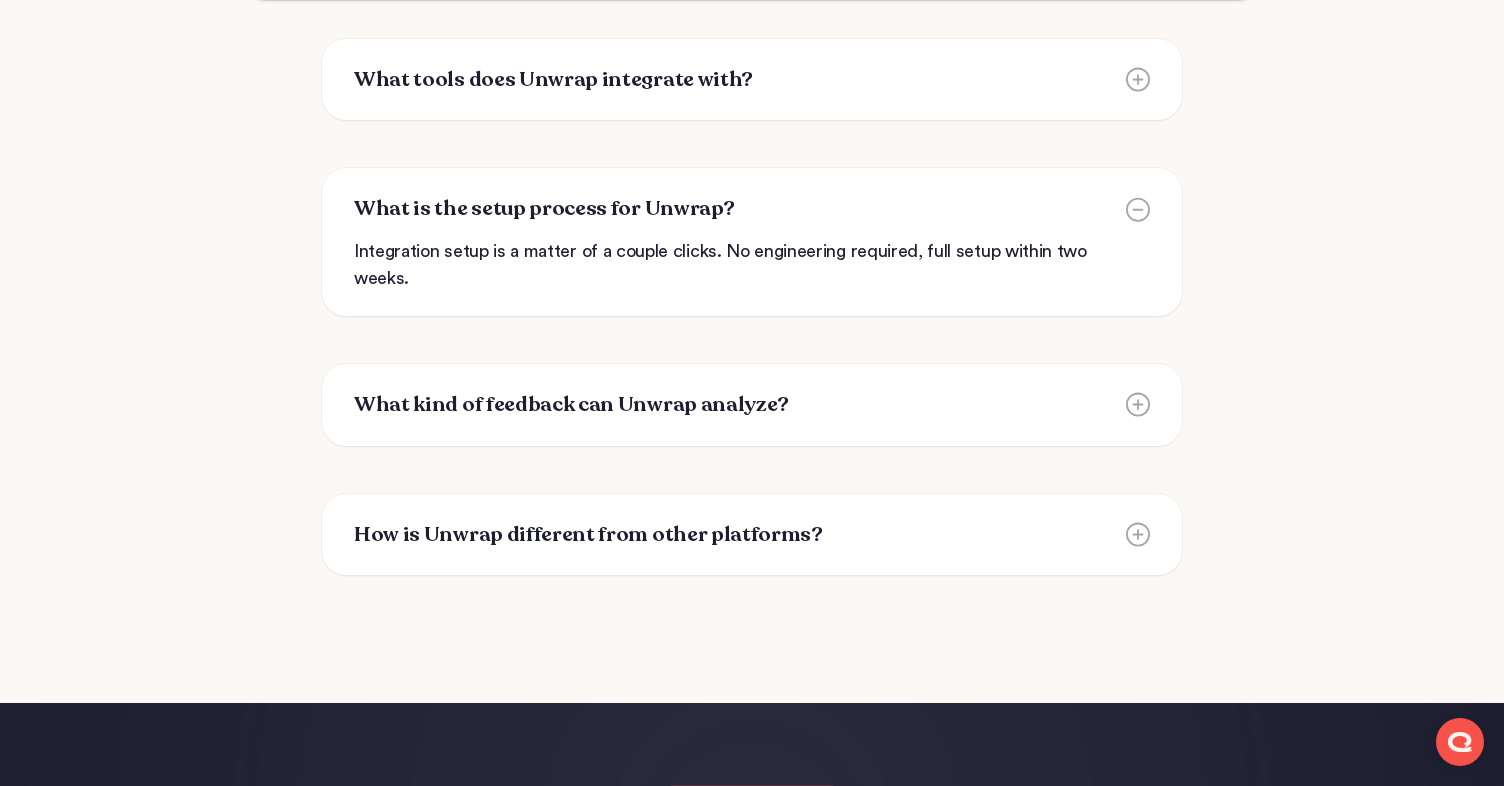 click on "What kind of feedback can Unwrap analyze?" at bounding box center (752, 405) 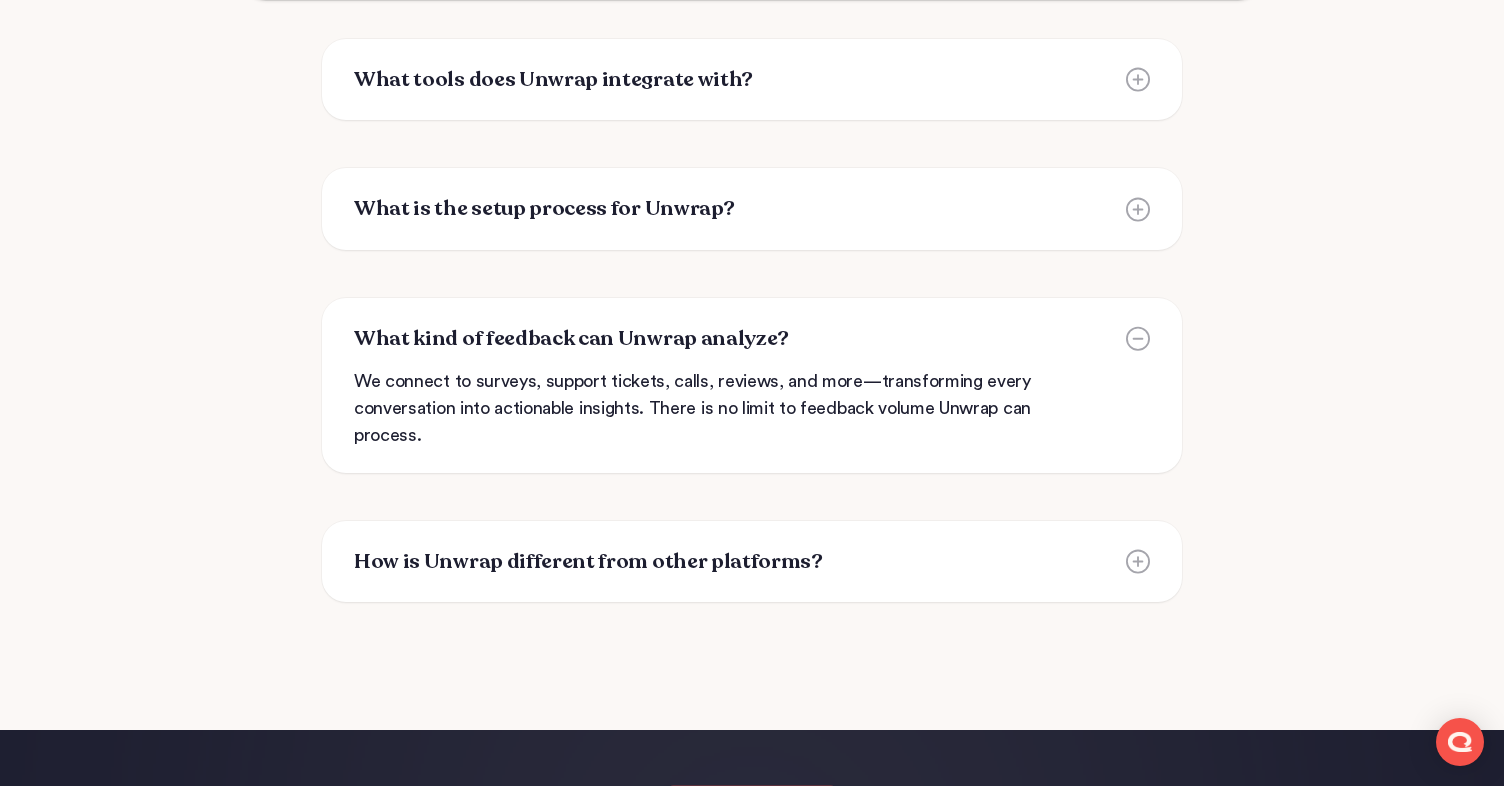 click on "What is the setup process for Unwrap?
Integration setup is a matter of a couple clicks. No engineering required, full setup within two weeks." at bounding box center [752, 209] 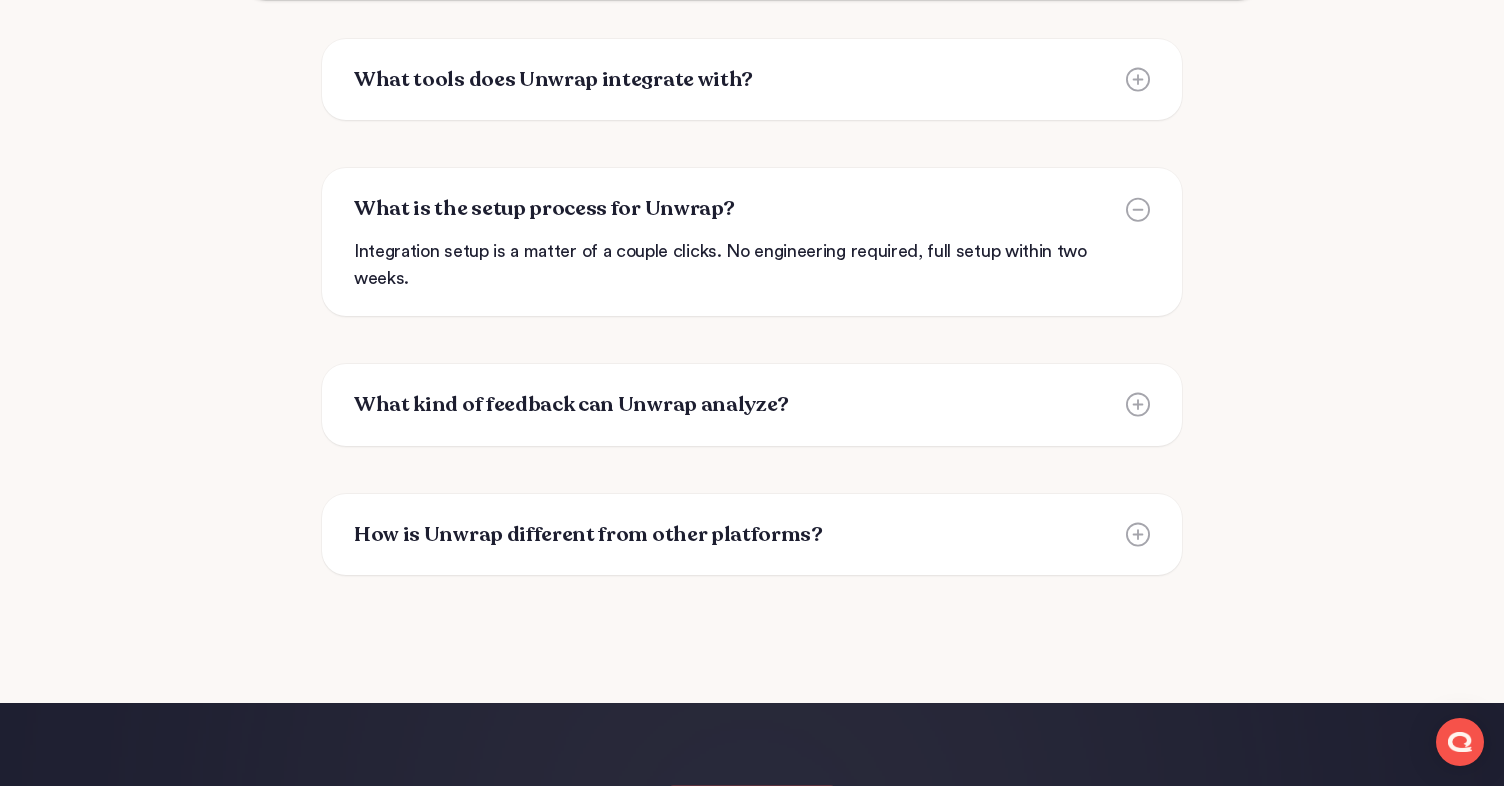 click on "What kind of feedback can Unwrap analyze?
We connect to surveys, support tickets, calls, reviews, and more—transforming every conversation into actionable insights. There is no limit to feedback volume Unwrap can process." at bounding box center [752, 405] 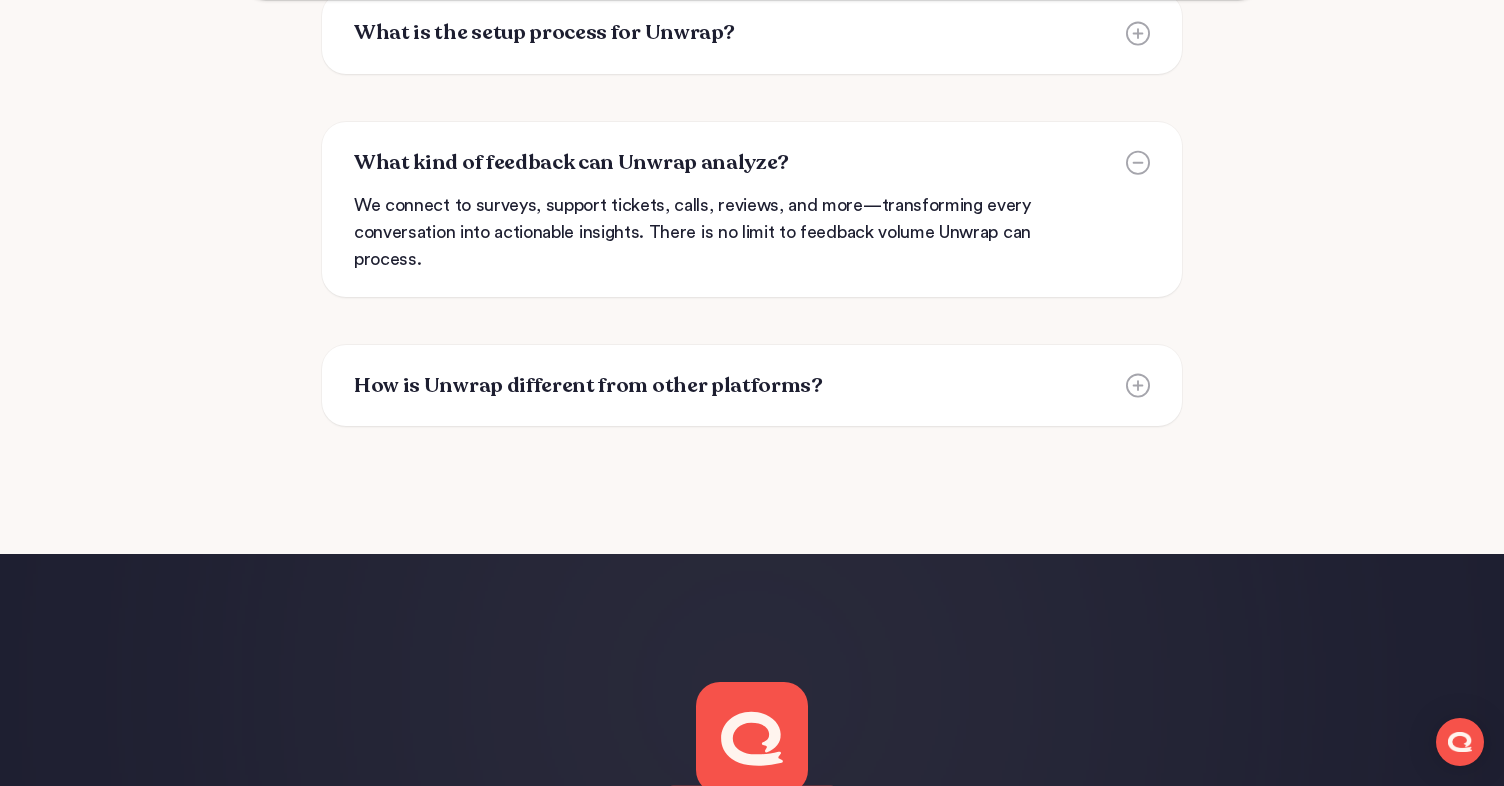 scroll, scrollTop: 13574, scrollLeft: 0, axis: vertical 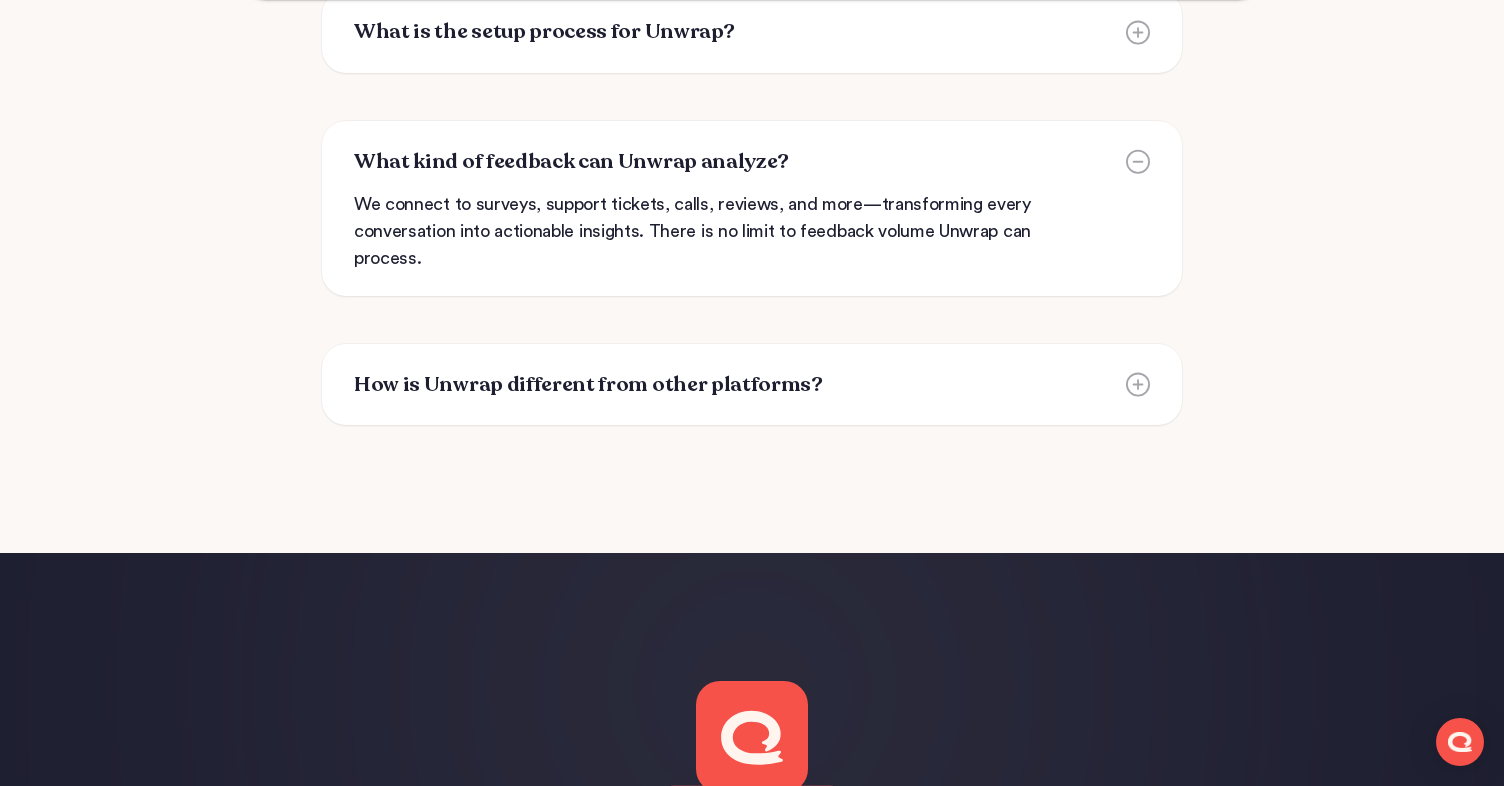 click on "How is Unwrap different from other platforms?" at bounding box center [588, 385] 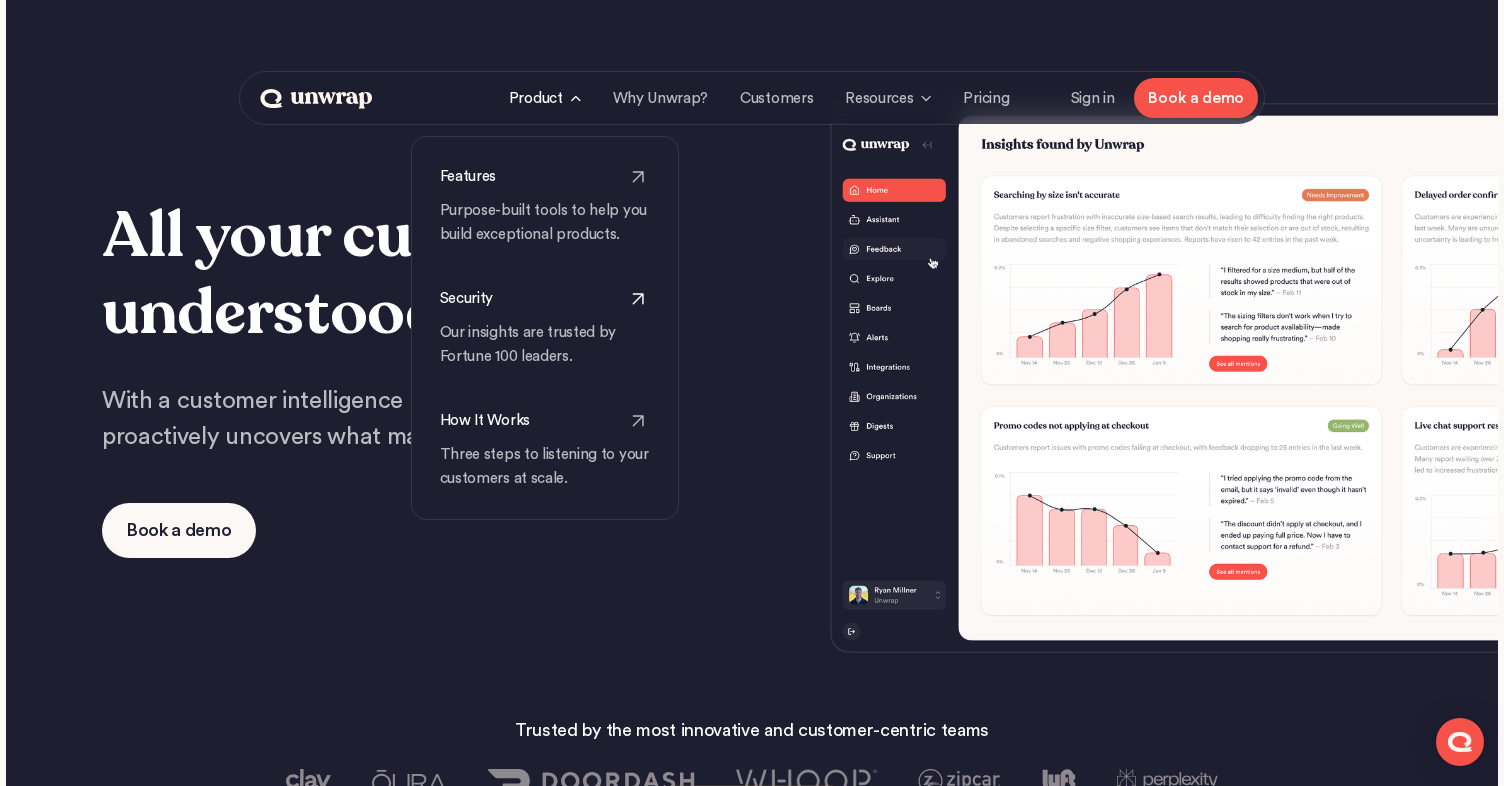 scroll, scrollTop: 86, scrollLeft: 0, axis: vertical 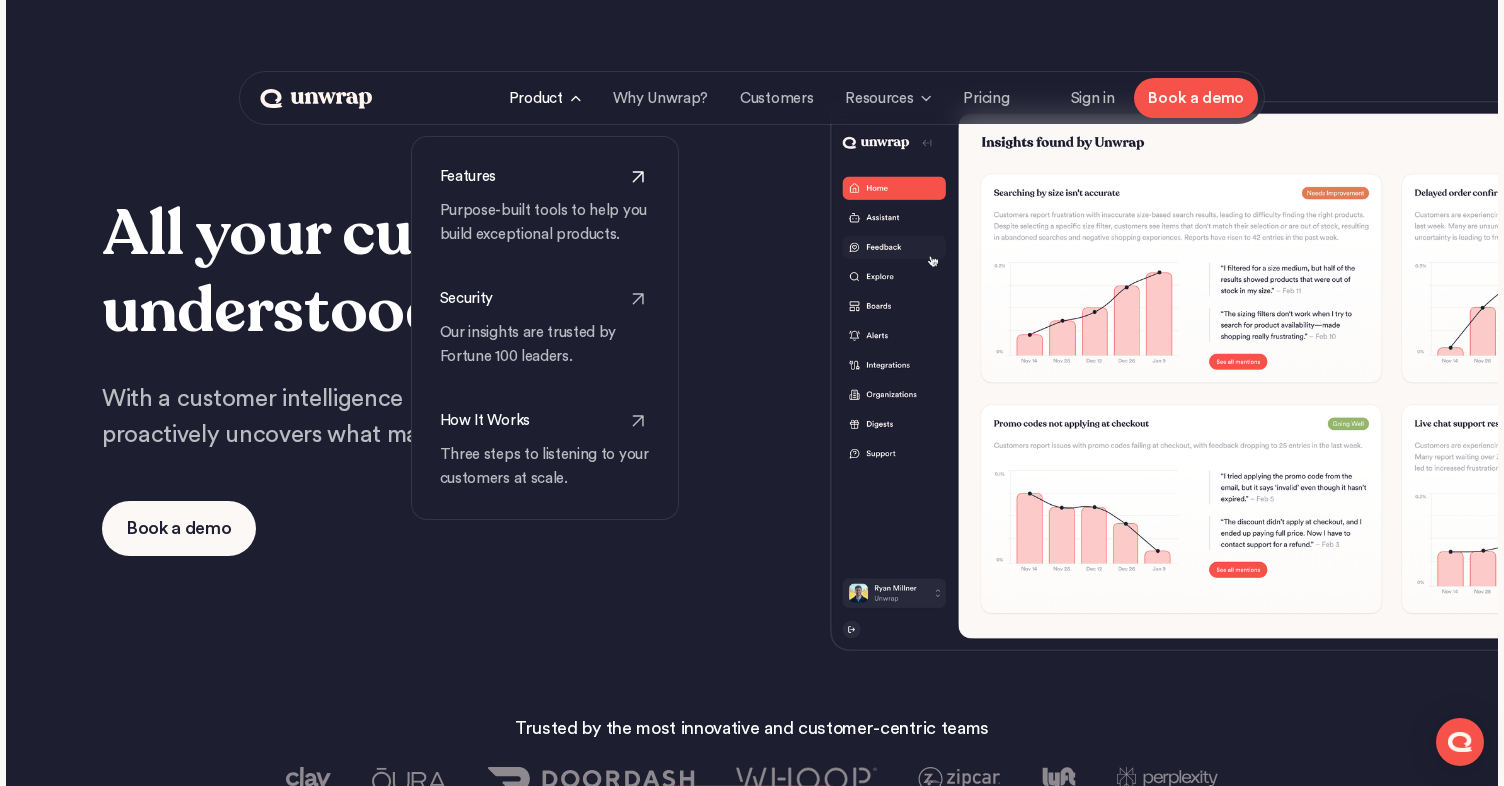 click on "Purpose-built tools to help you build exceptional products." at bounding box center [545, 223] 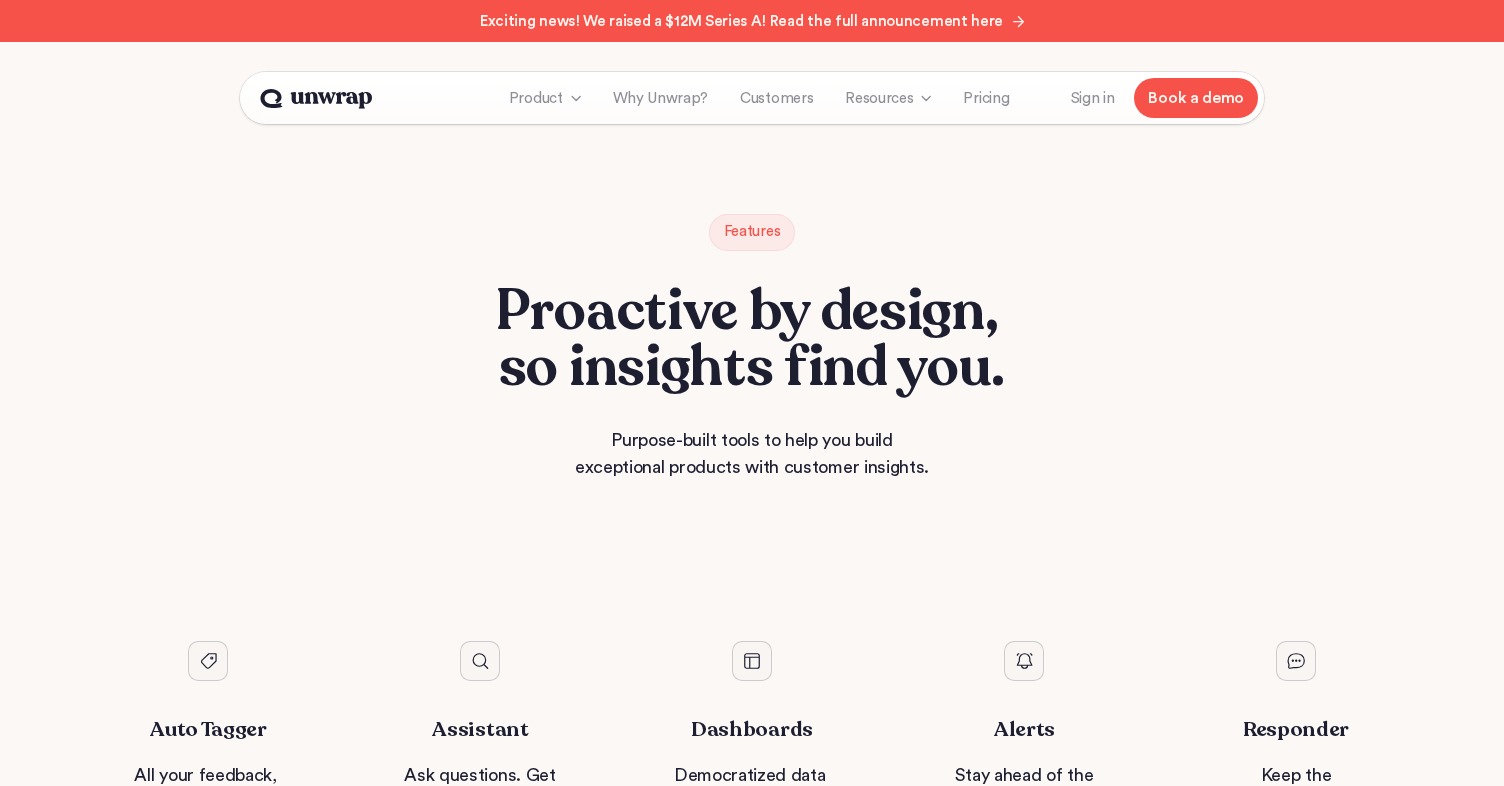 scroll, scrollTop: 0, scrollLeft: 0, axis: both 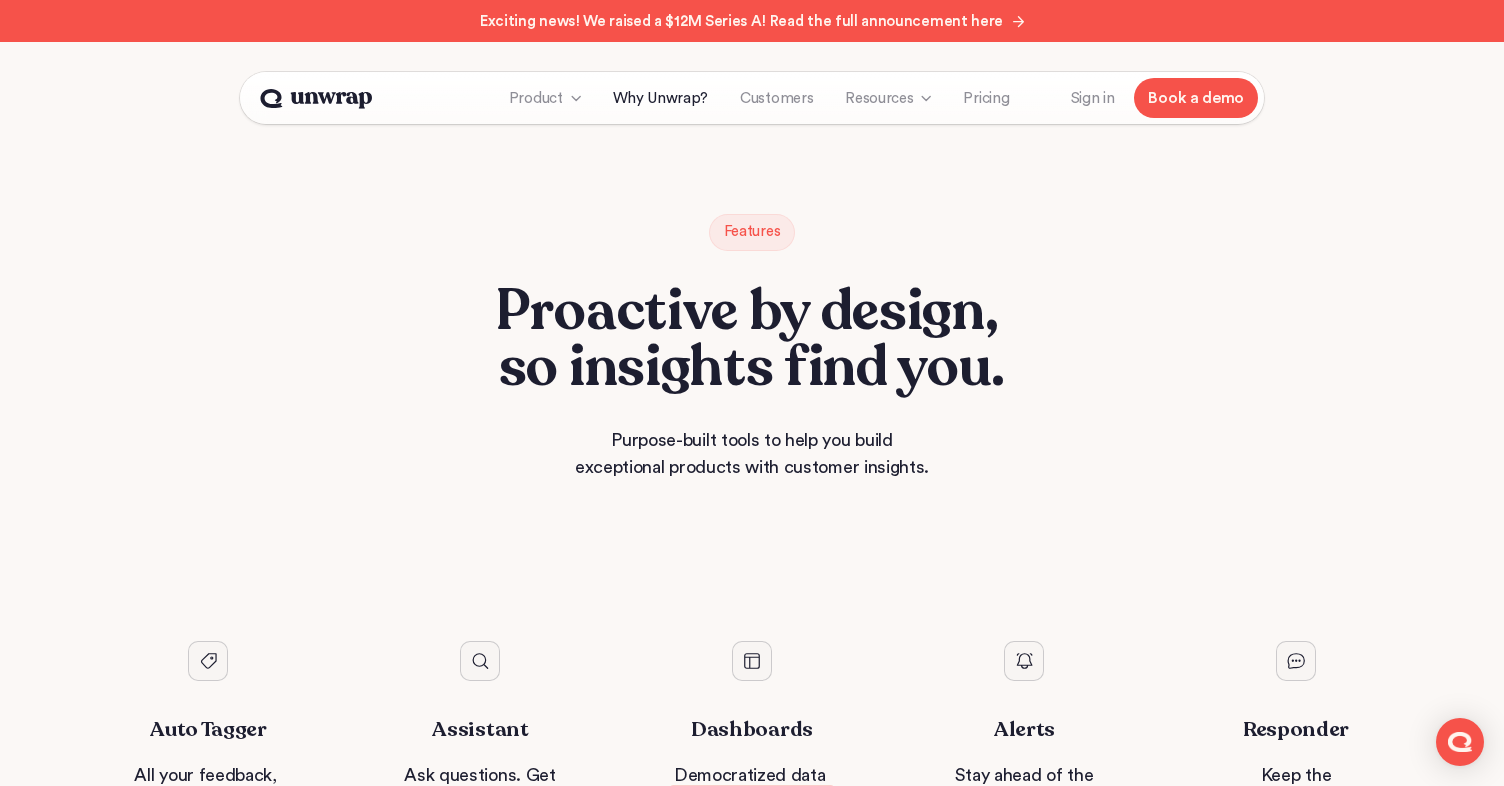 click on "Why Unwrap?" at bounding box center [661, 98] 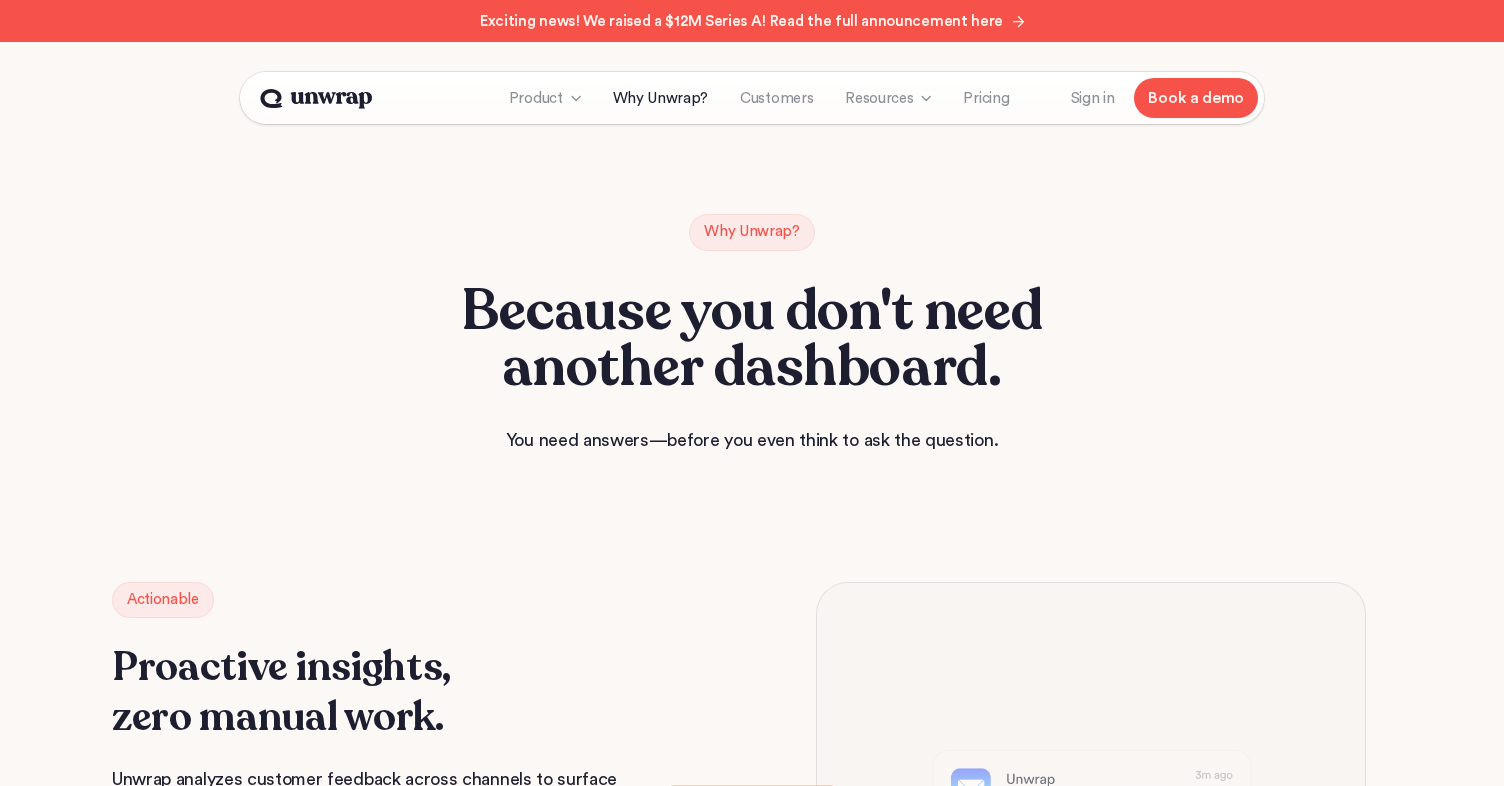scroll, scrollTop: 0, scrollLeft: 0, axis: both 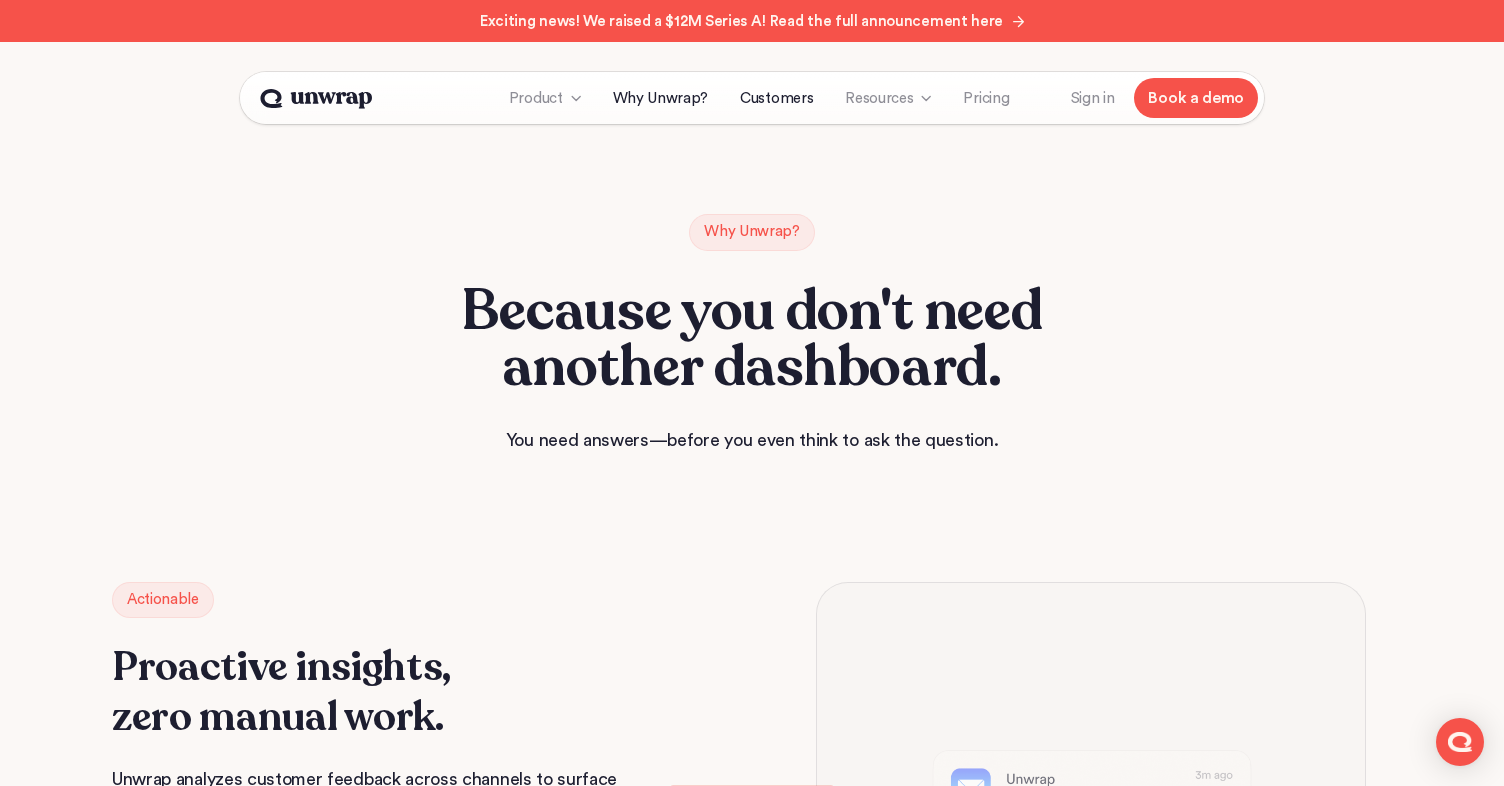 click on "Customers" at bounding box center [776, 98] 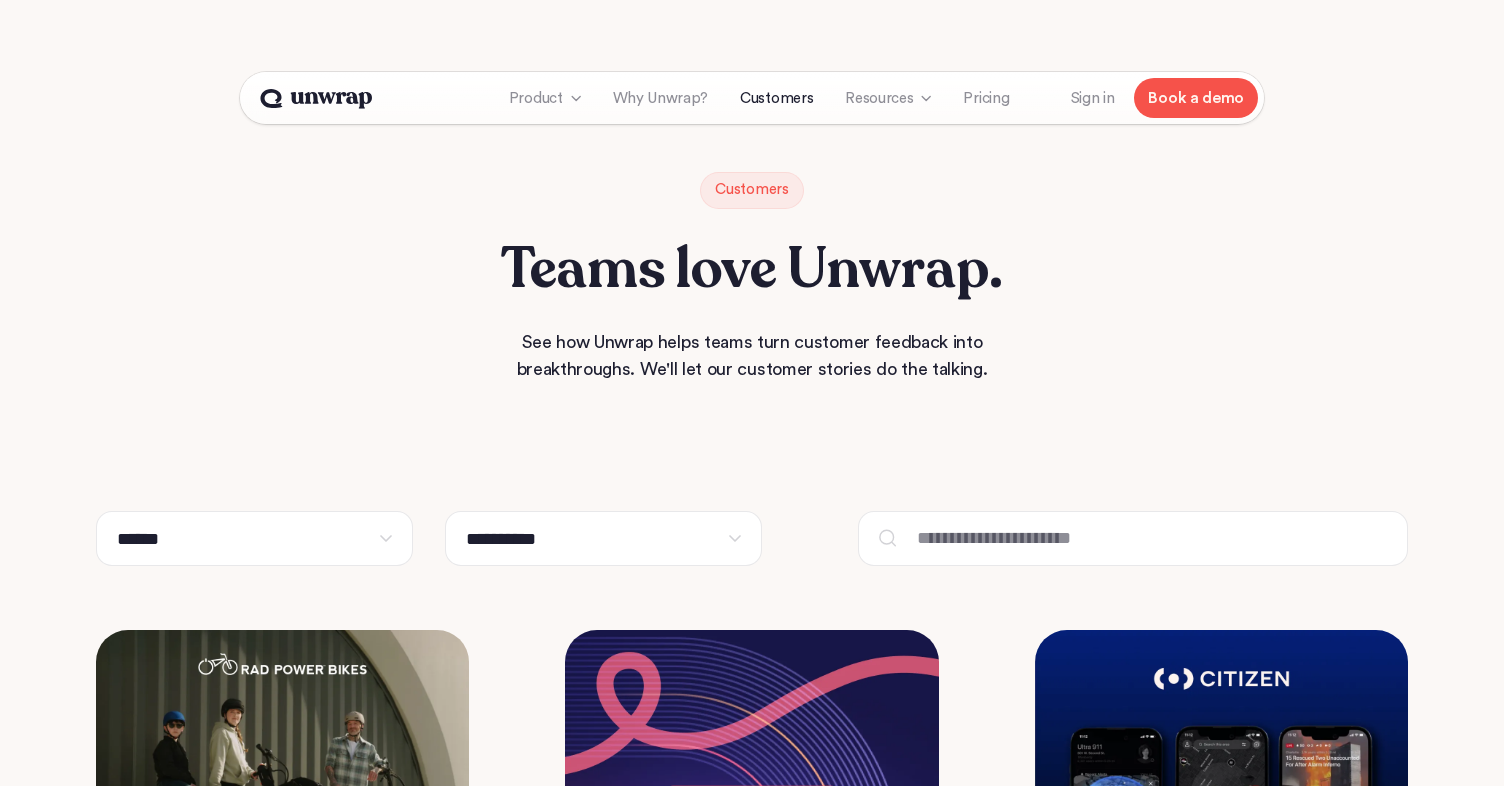 scroll, scrollTop: 0, scrollLeft: 0, axis: both 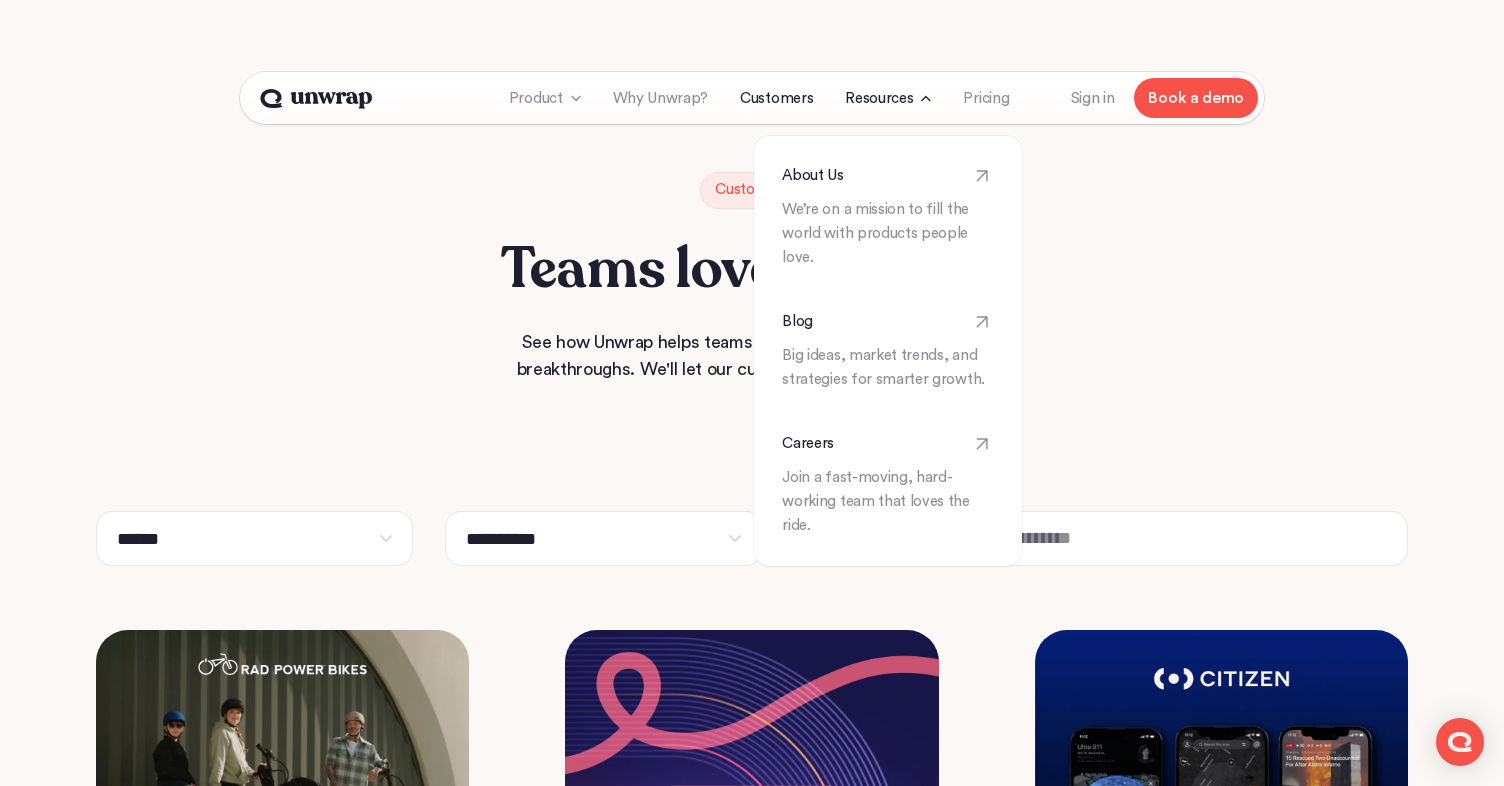 click on "Resources" at bounding box center (879, 98) 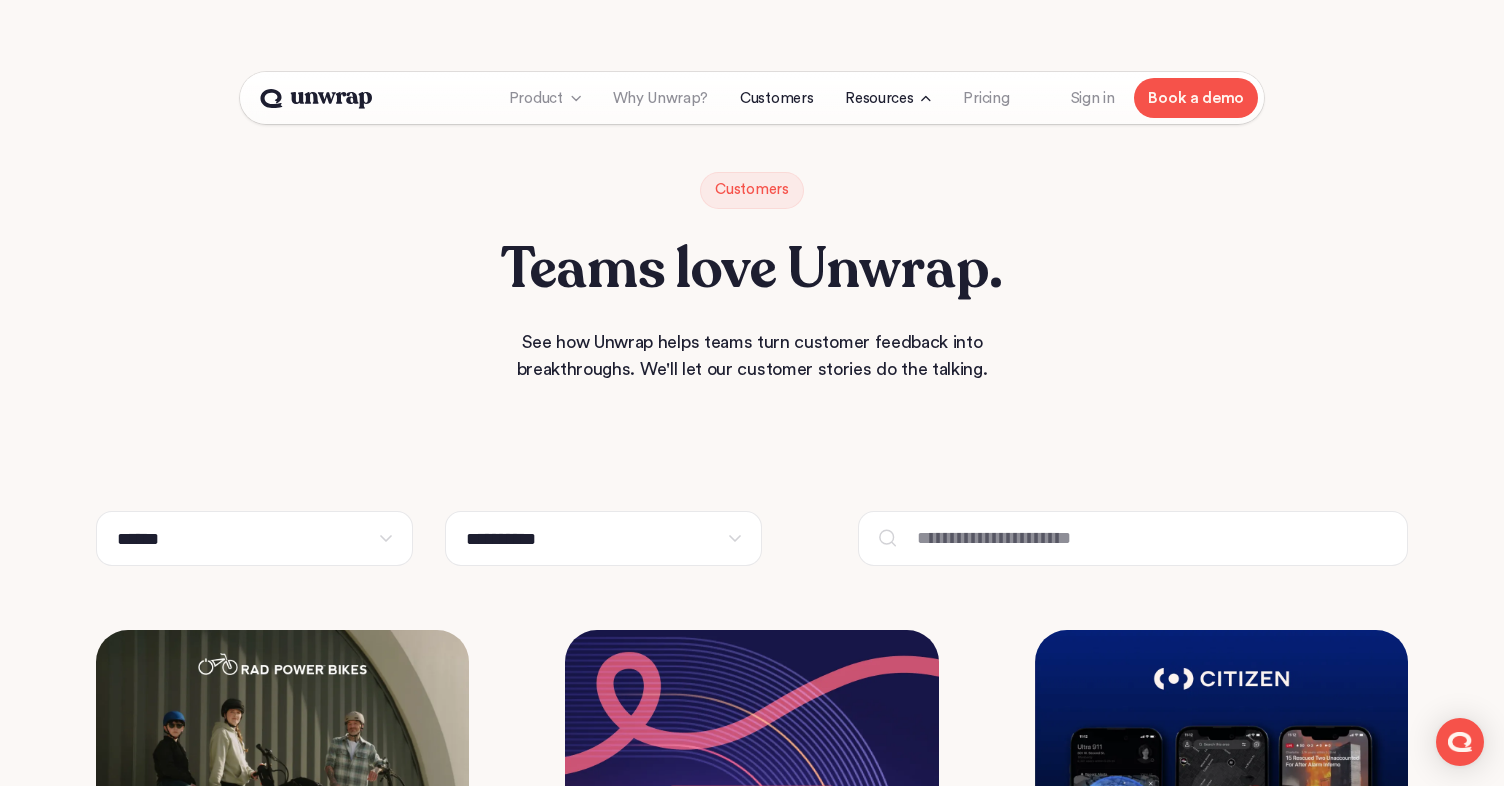 click on "Resources" at bounding box center (879, 98) 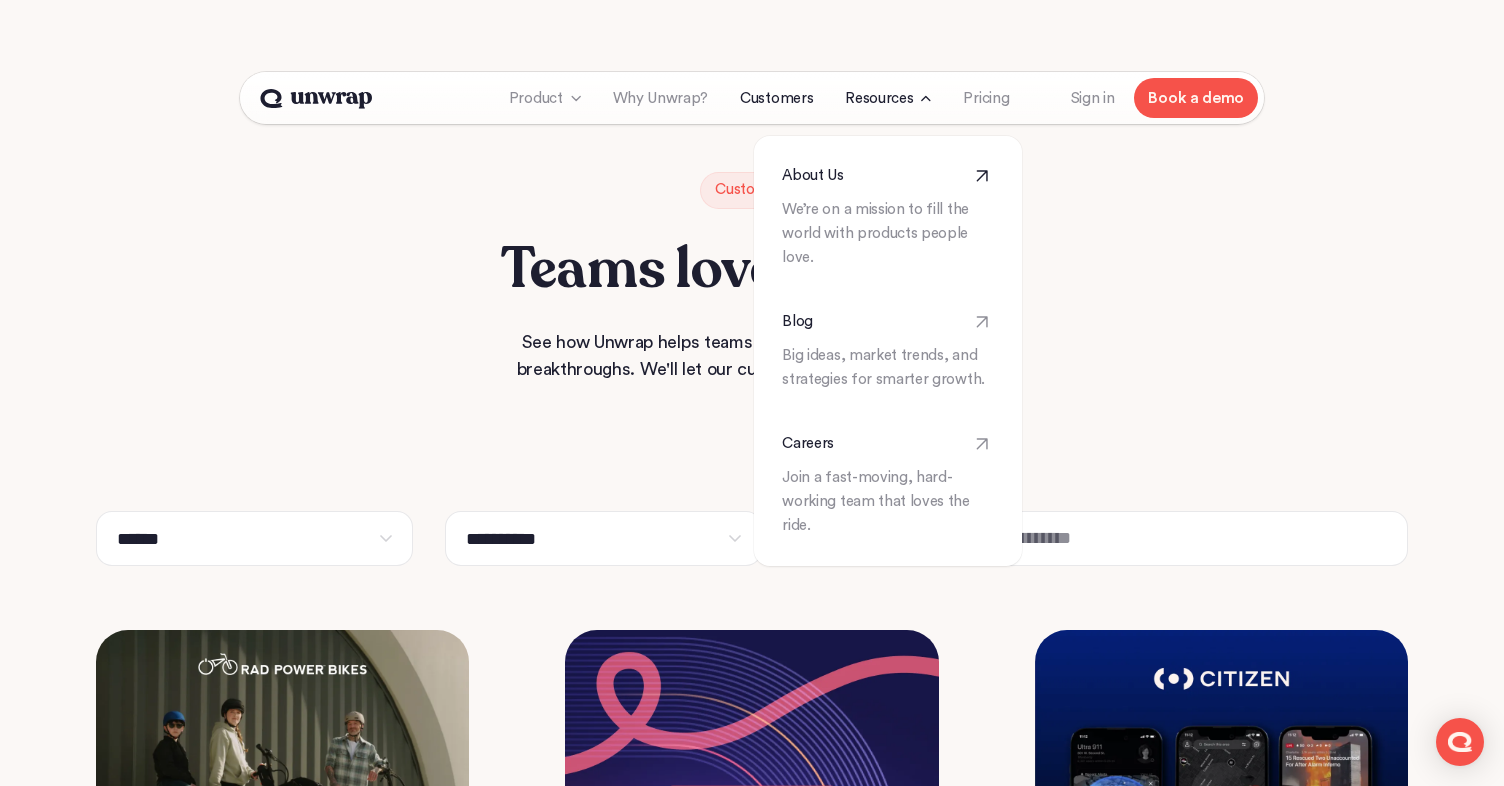click on "We’re on a mission to fill the world with products people love." at bounding box center (888, 234) 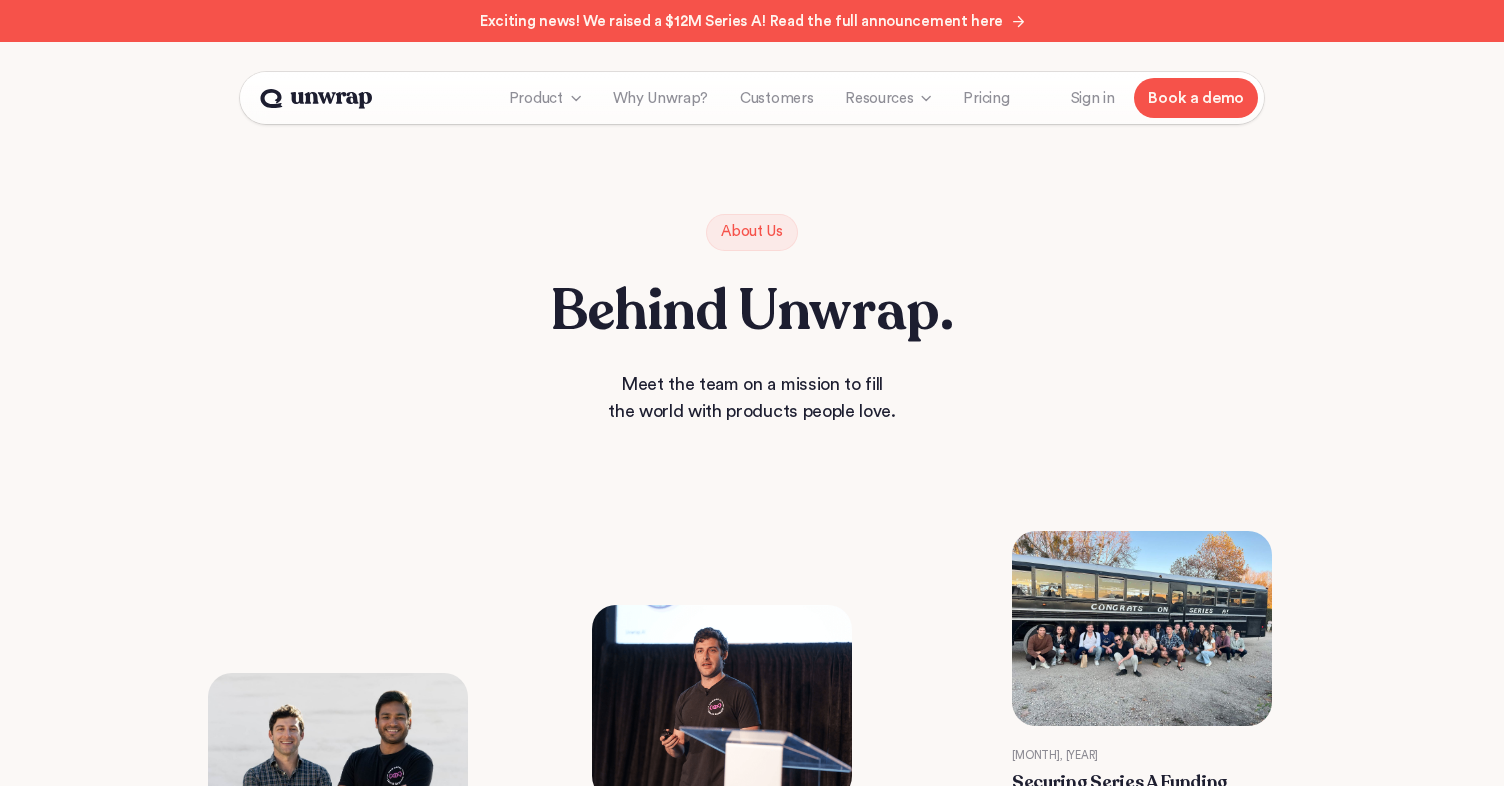 scroll, scrollTop: 0, scrollLeft: 0, axis: both 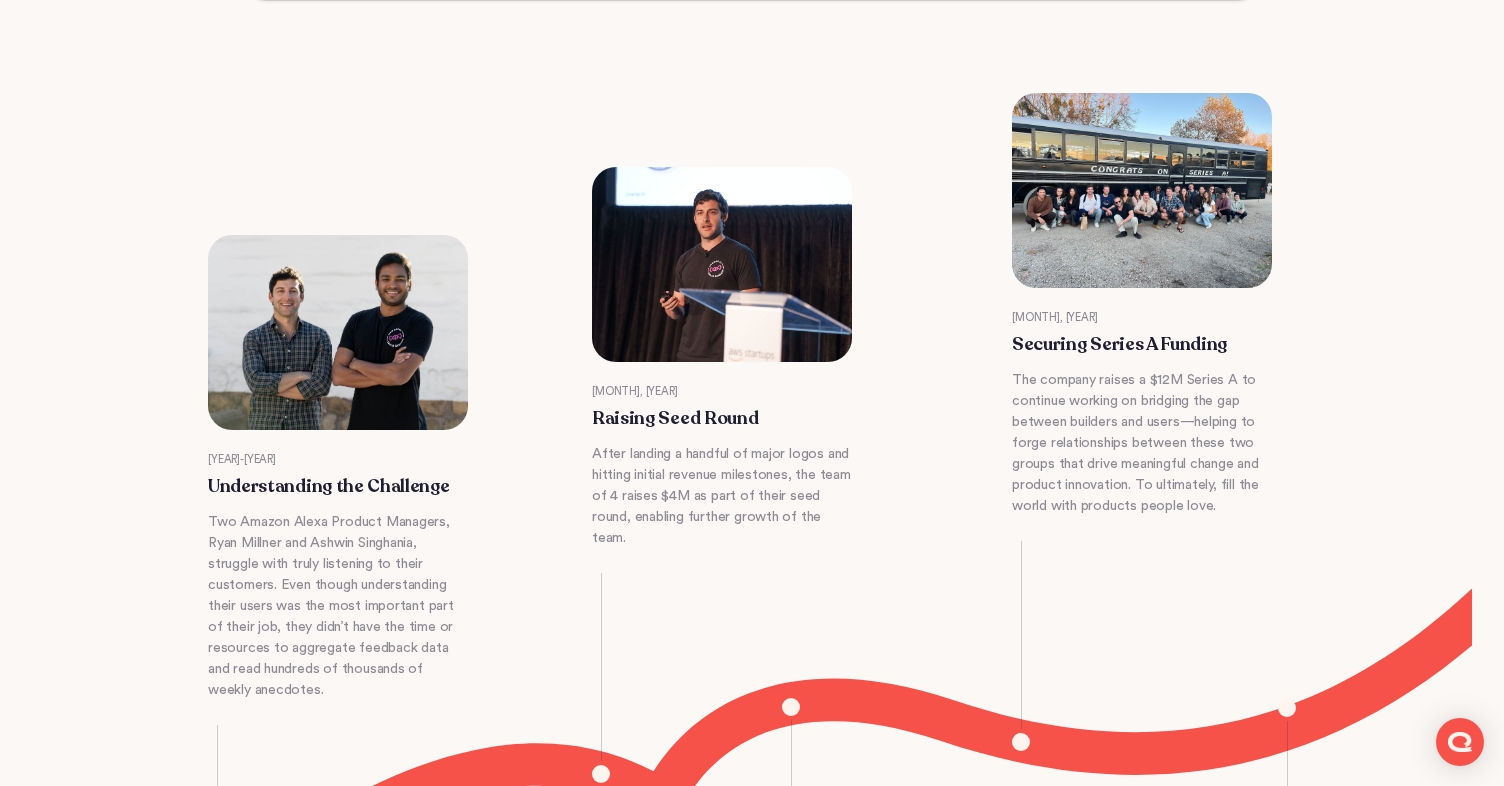 click at bounding box center (338, 332) 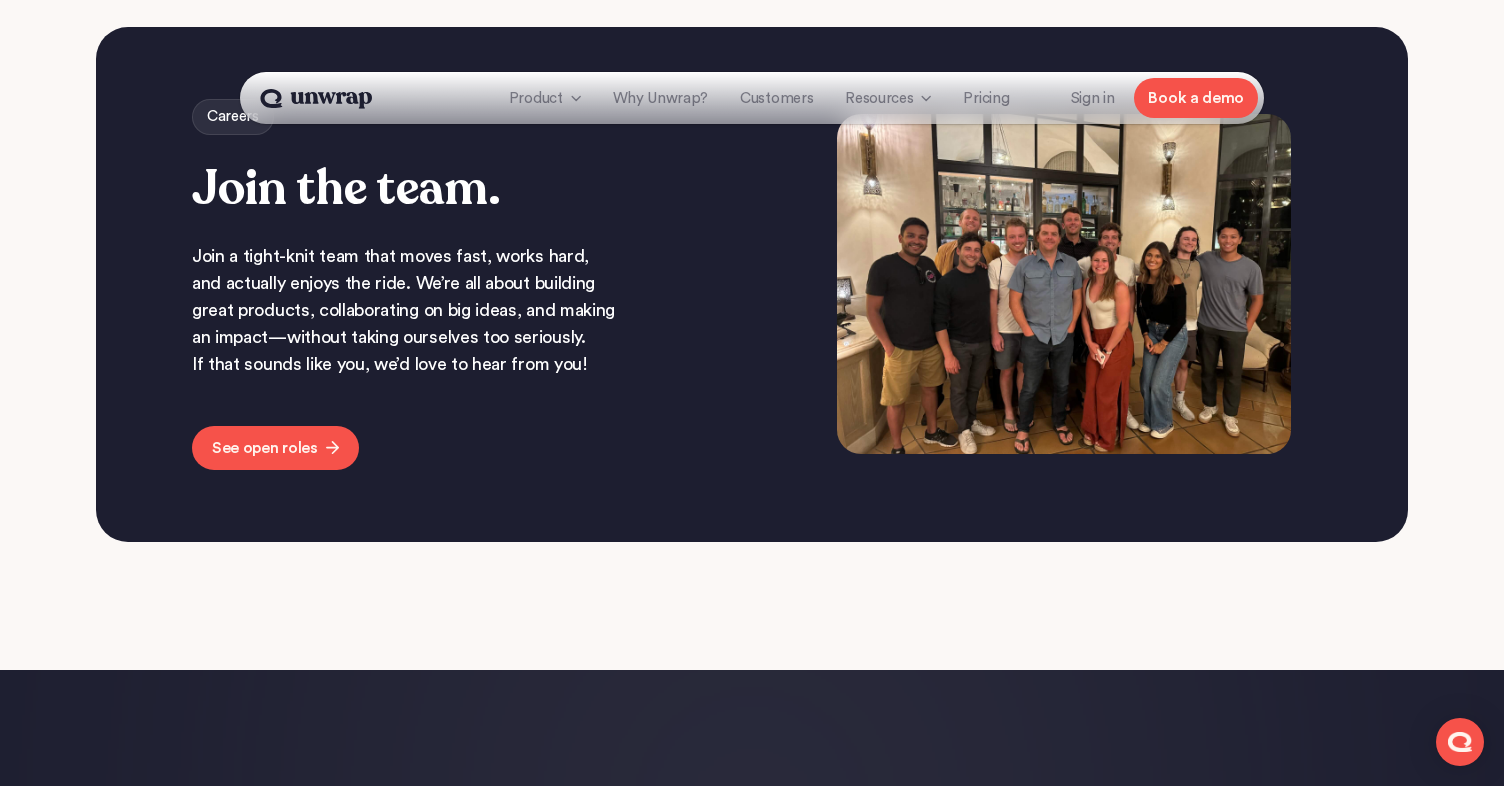 scroll, scrollTop: 2051, scrollLeft: 0, axis: vertical 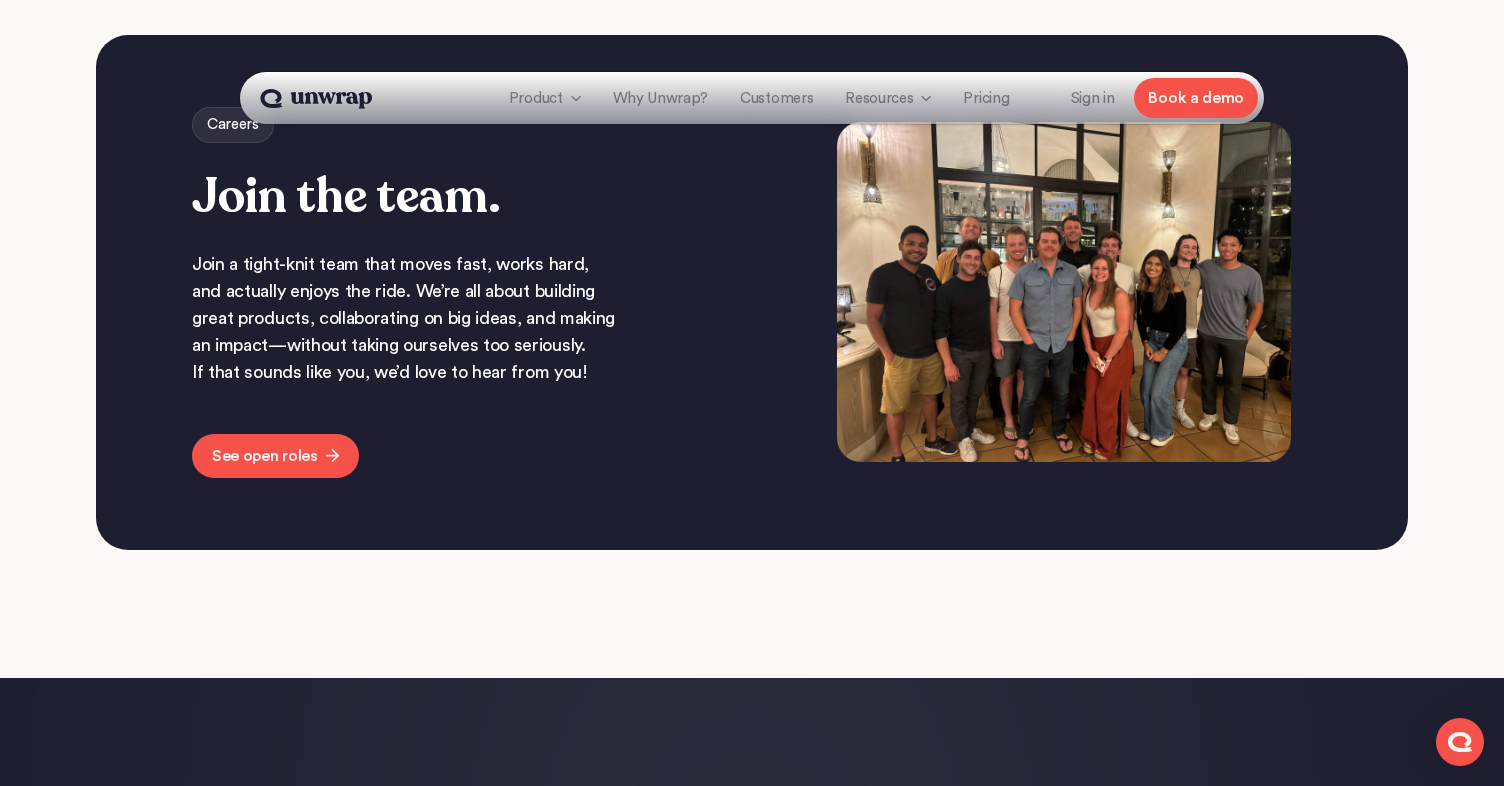 click at bounding box center (1063, 292) 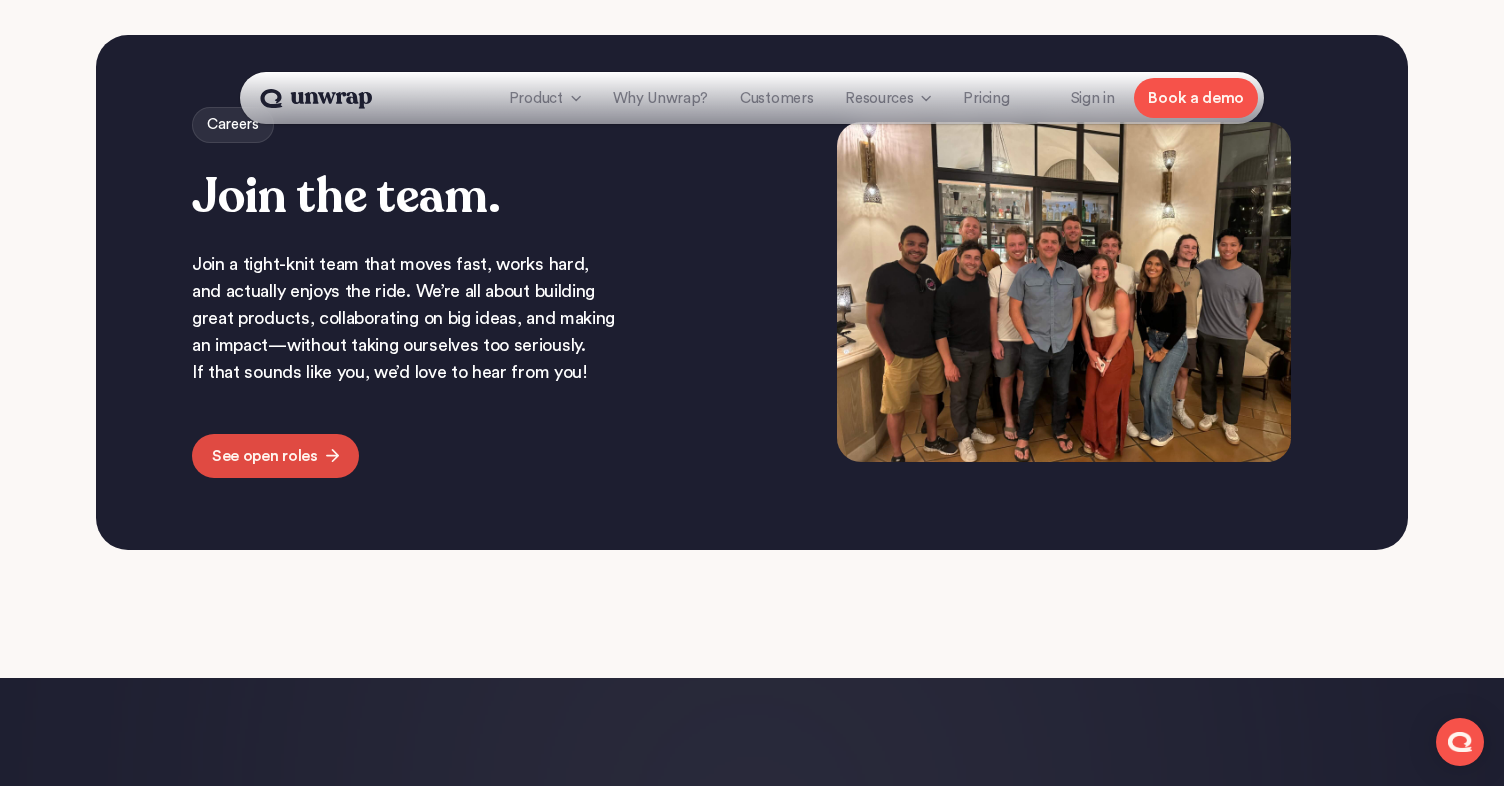 click on "See open roles" at bounding box center (265, 456) 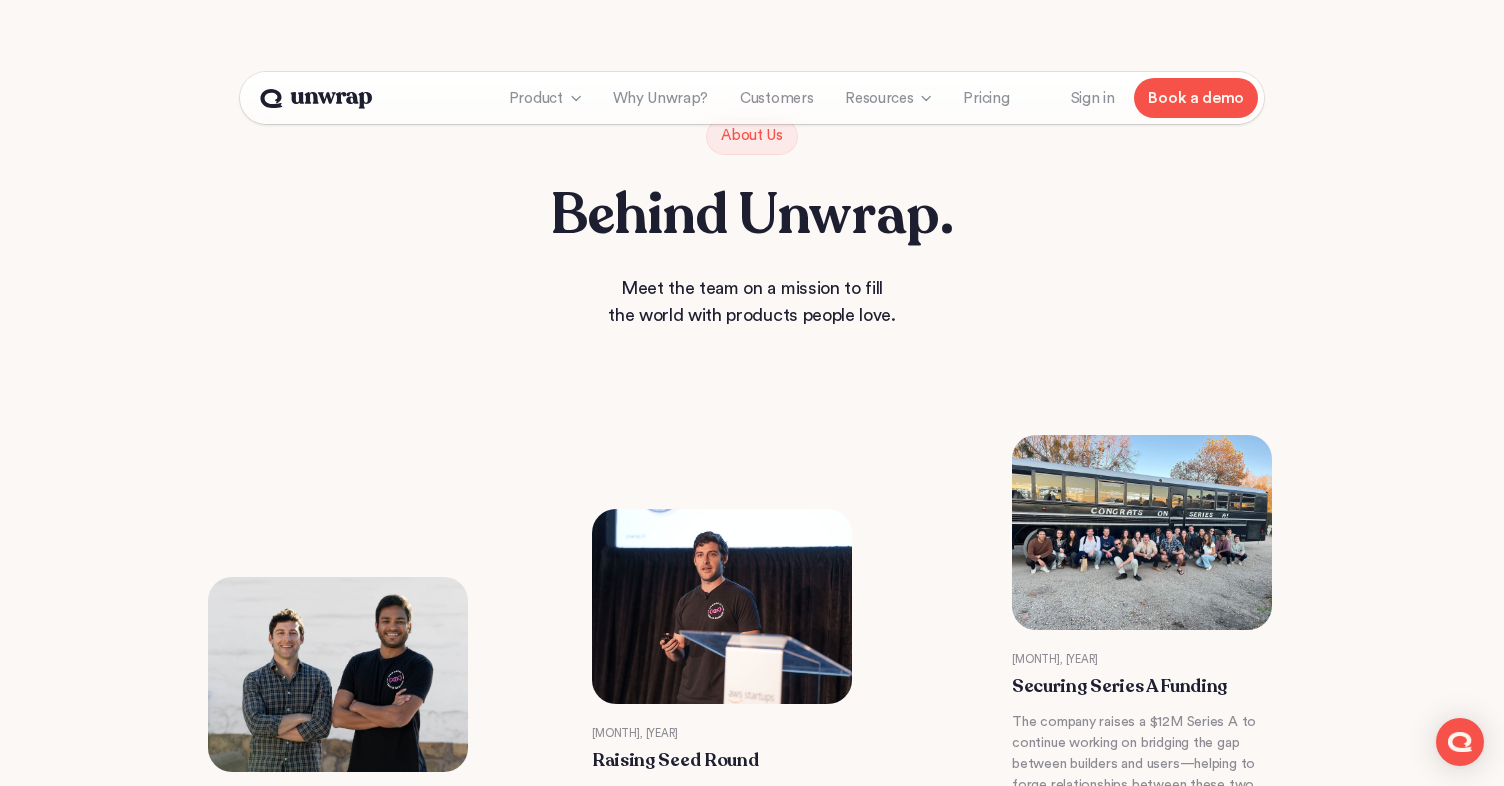 scroll, scrollTop: 0, scrollLeft: 0, axis: both 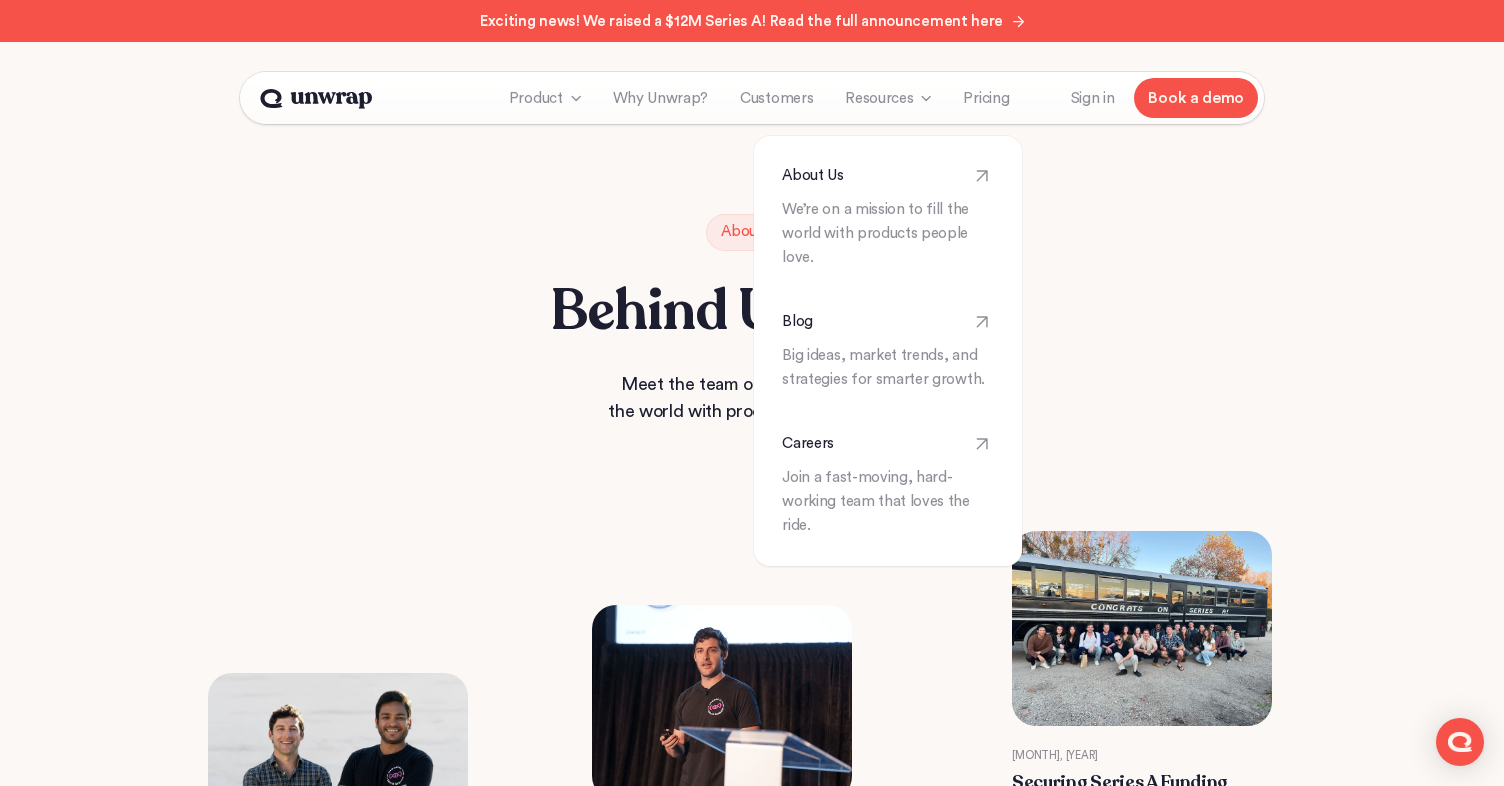 click on "Big ideas, market trends, and strategies for smarter growth." at bounding box center [888, 368] 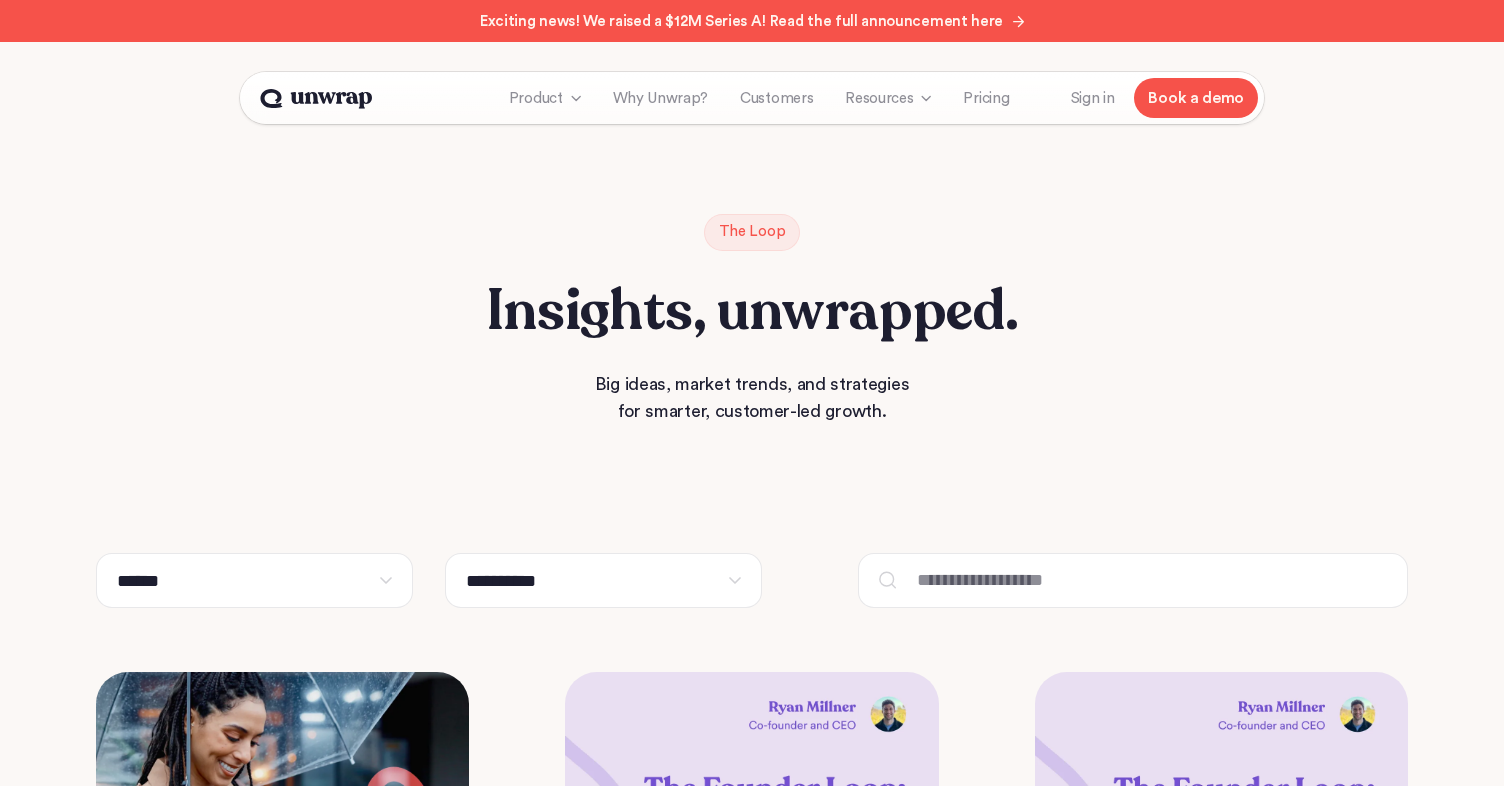 scroll, scrollTop: 0, scrollLeft: 0, axis: both 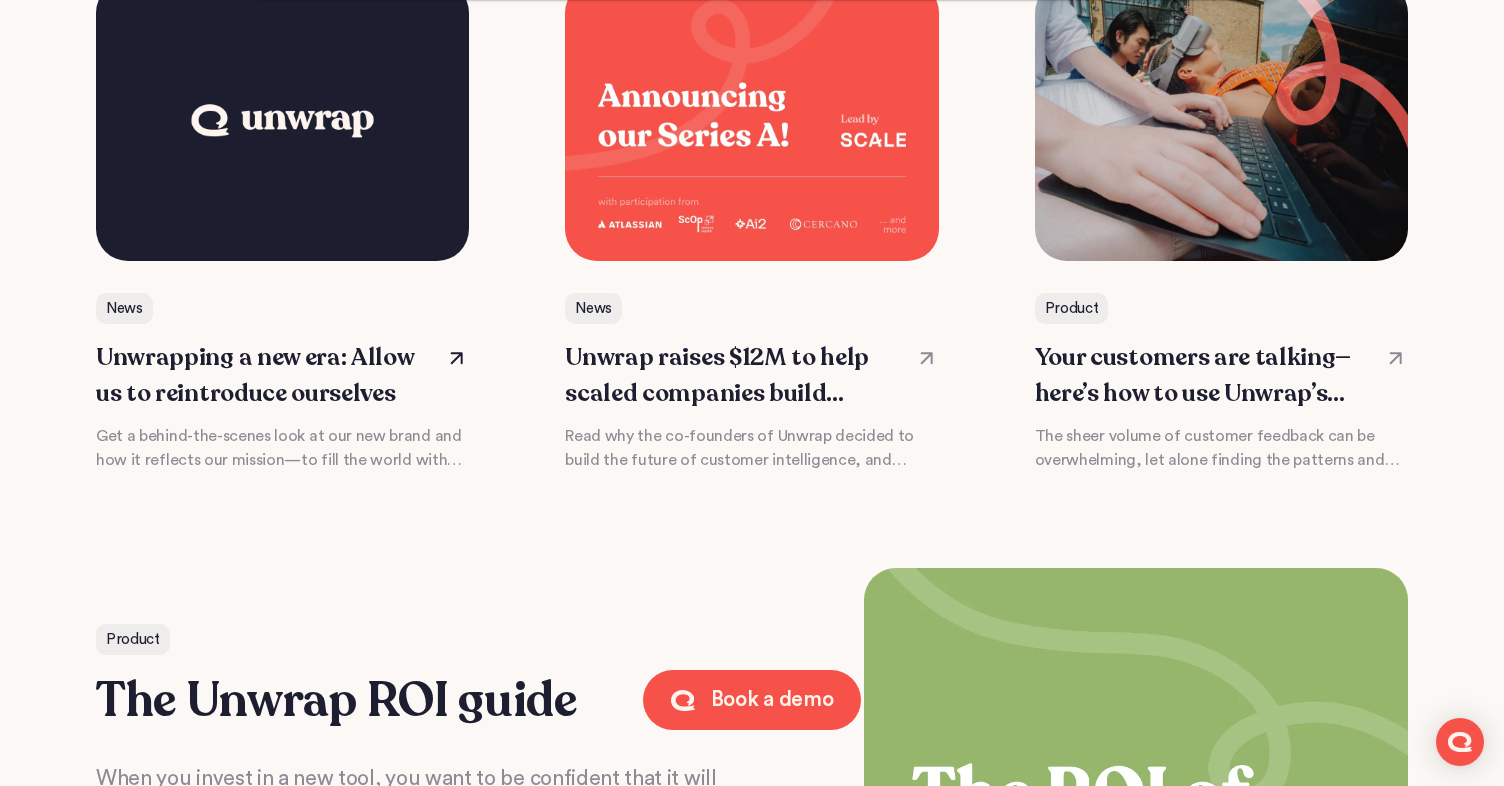 click at bounding box center (282, 226) 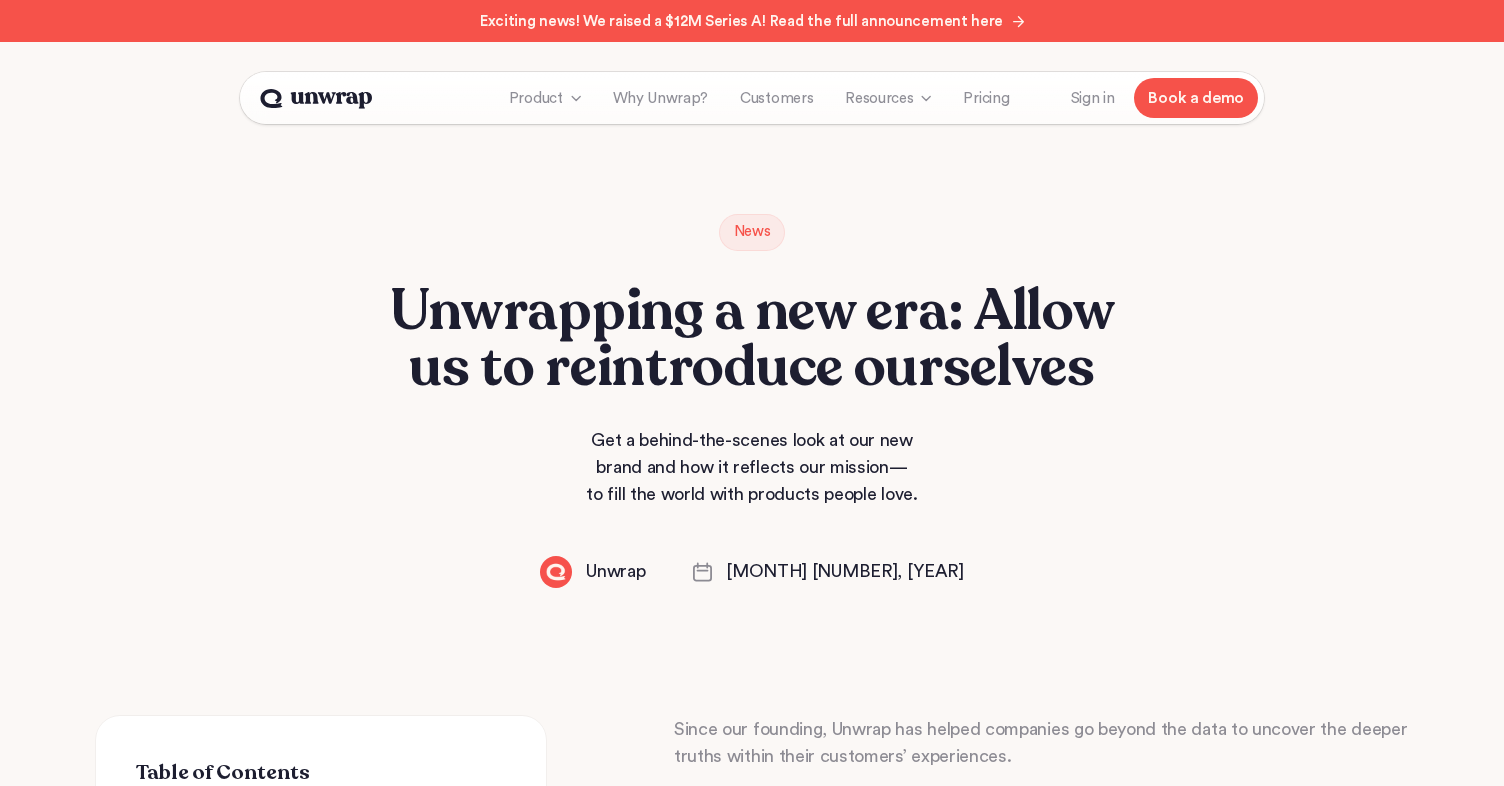 scroll, scrollTop: 0, scrollLeft: 0, axis: both 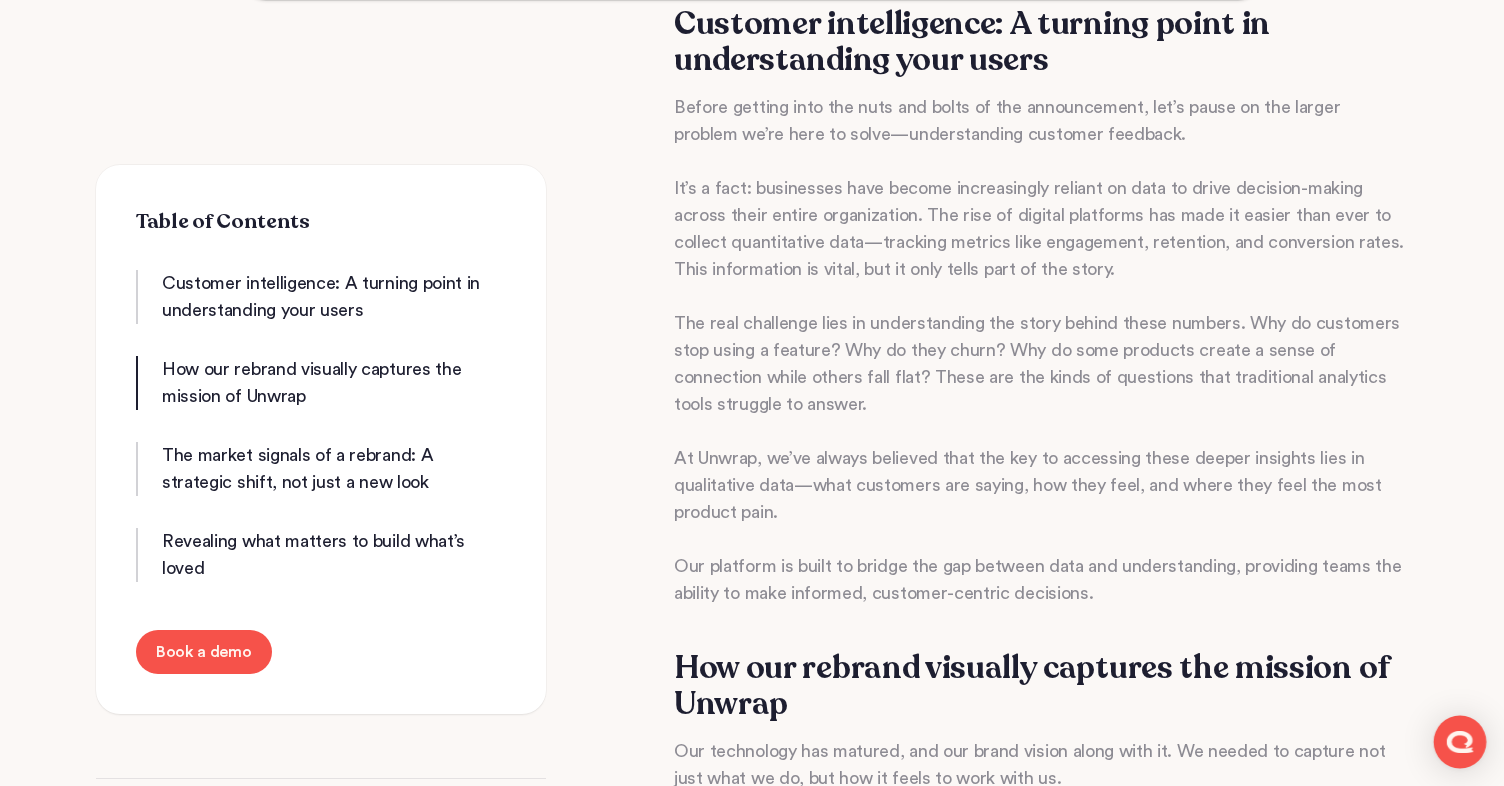 click at bounding box center (1460, 741) 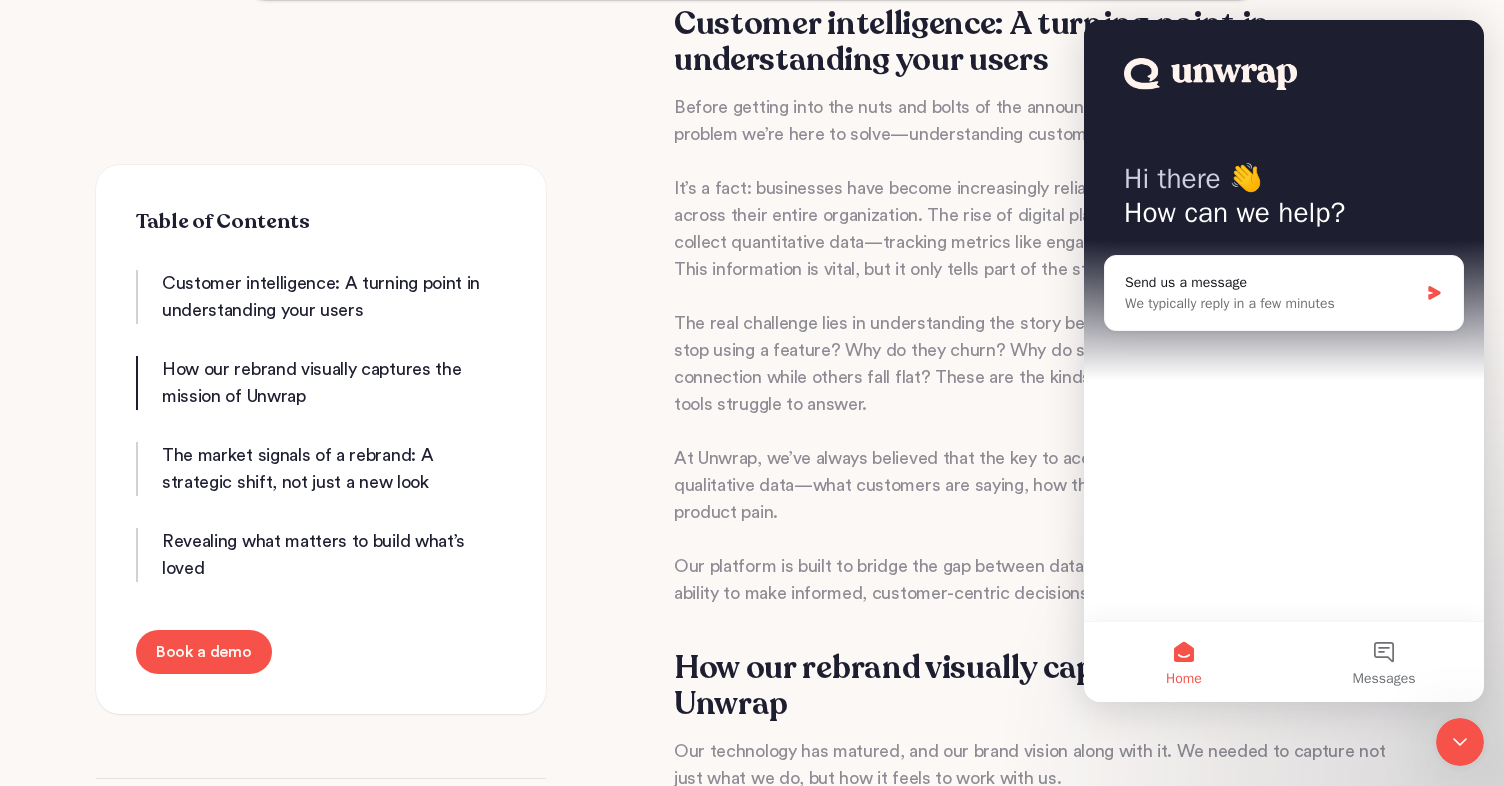 scroll, scrollTop: 0, scrollLeft: 0, axis: both 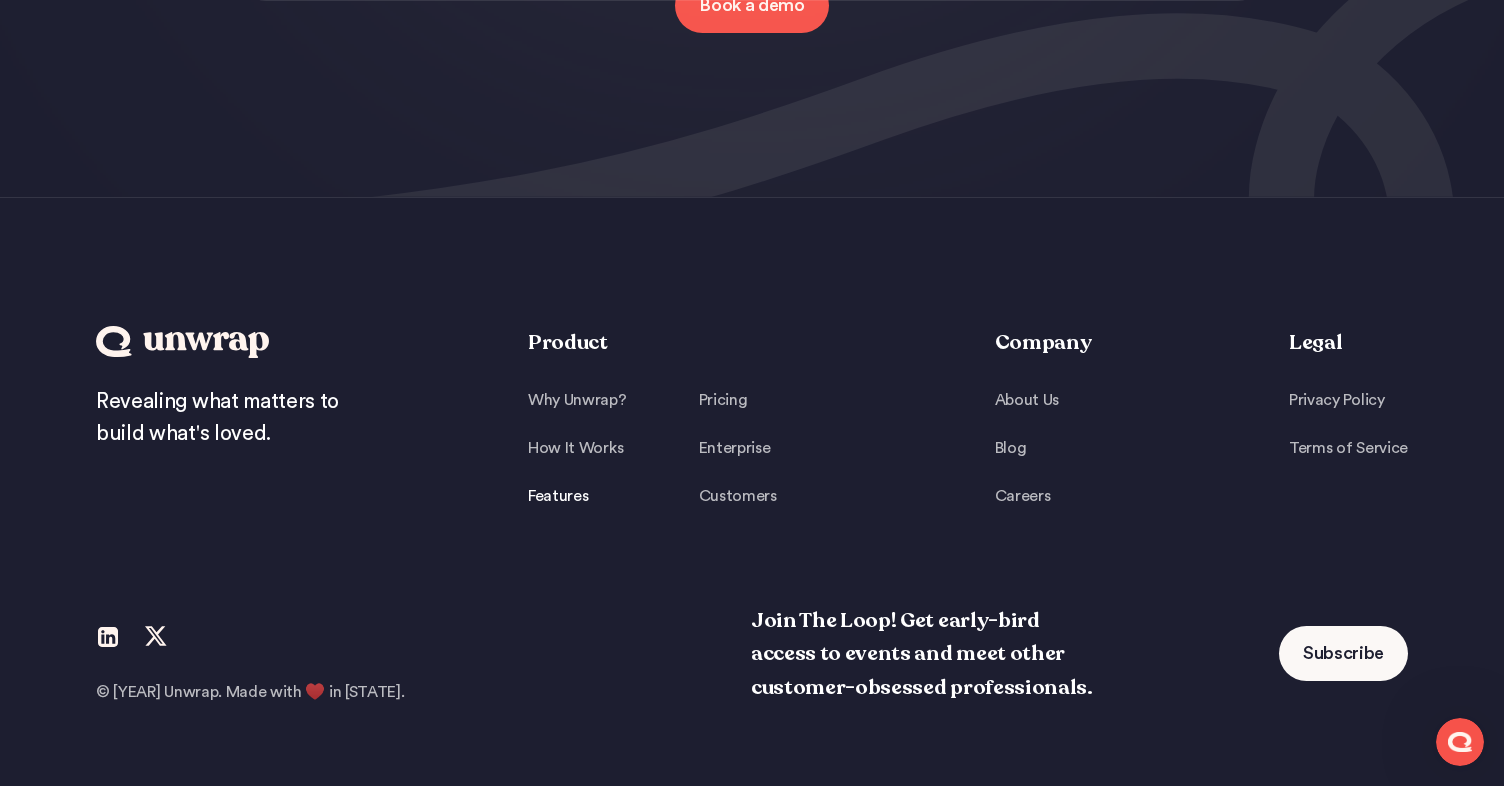 click on "Features" at bounding box center (577, 496) 